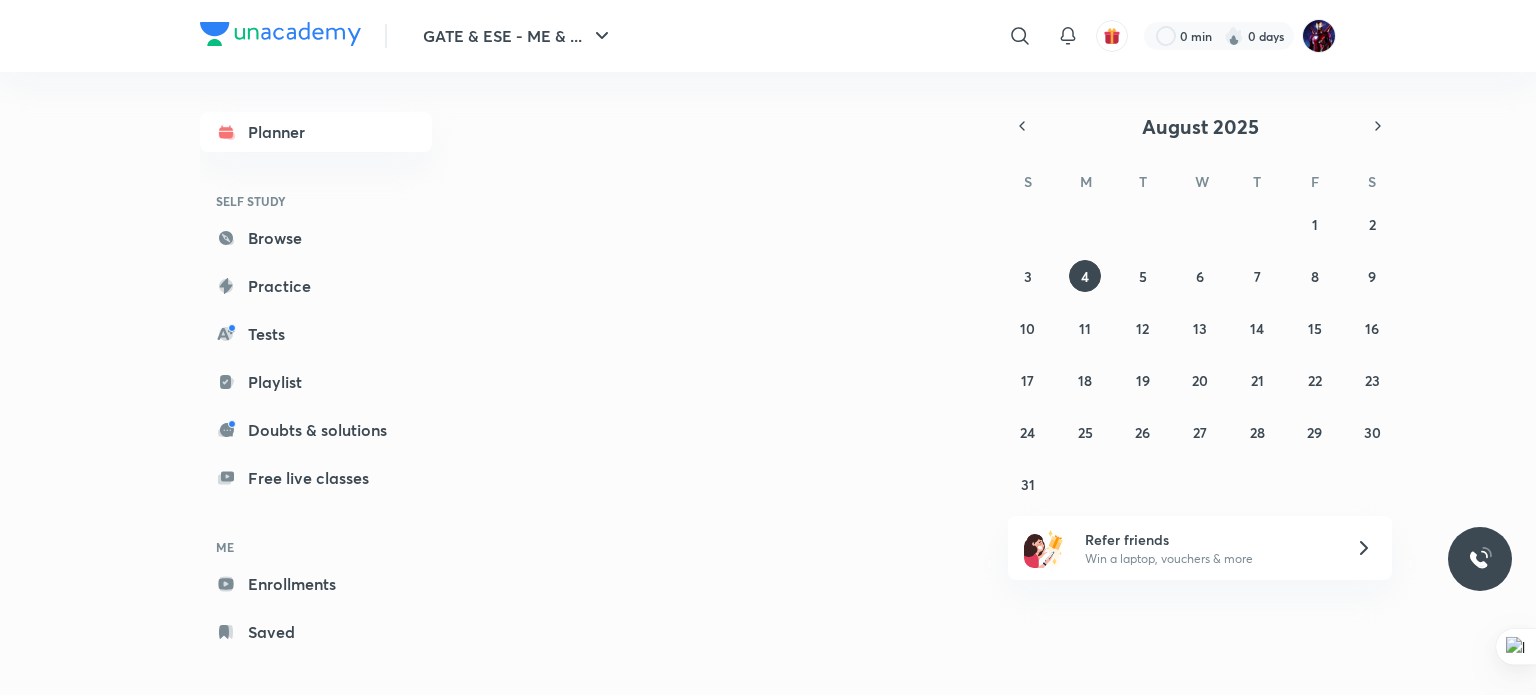 scroll, scrollTop: 0, scrollLeft: 0, axis: both 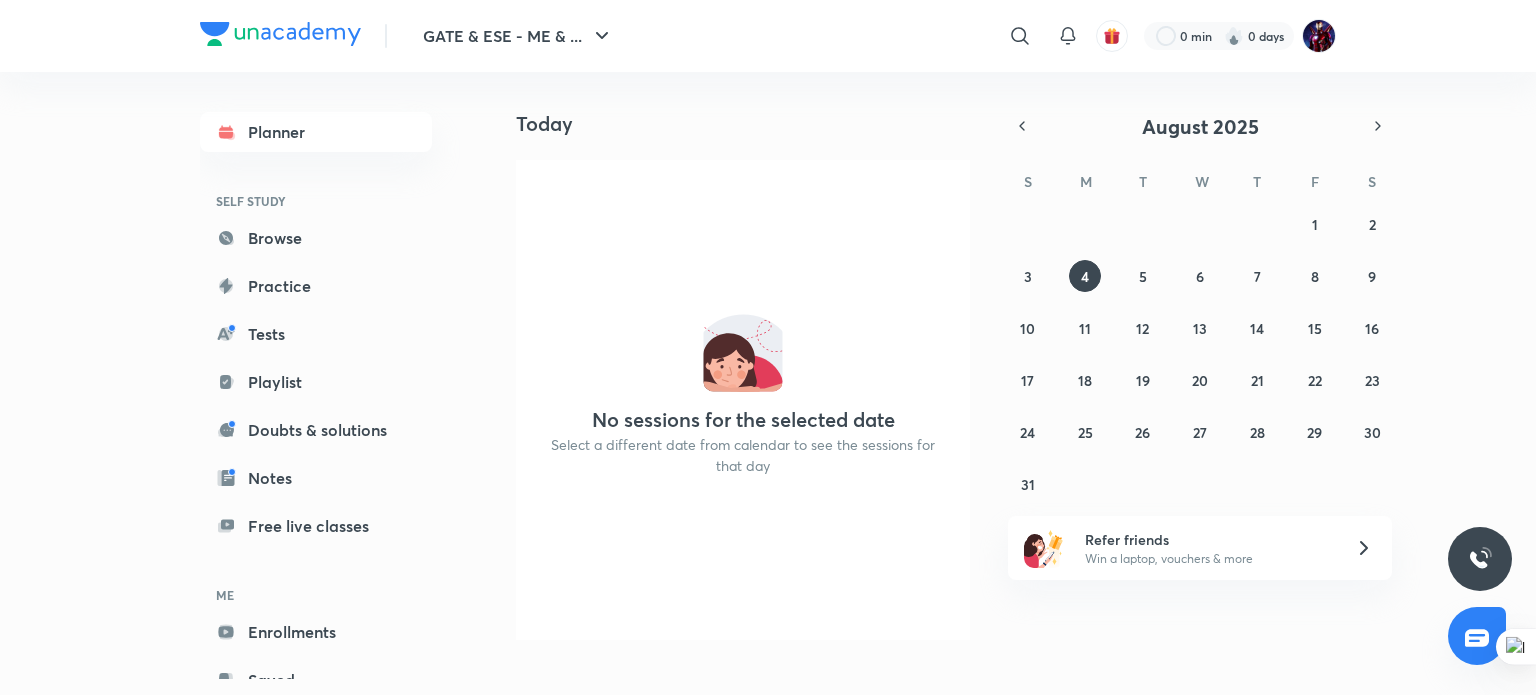 click on "GATE & ESE - ME &  ... ​ [TIME] [TIME] Planner SELF STUDY Browse Practice Tests Playlist Doubts & solutions Notes Free live classes ME Enrollments Saved Today Today No sessions for the selected date Select a different date from calendar to see the sessions for that day August 2025 S M T W T F S 27 28 29 30 31 1 2 3 4 5 6 7 8 9 10 11 12 13 14 15 16 17 18 19 20 21 22 23 24 25 26 27 28 29 30 31 1 2 3 4 5 6 Refer friends Win a laptop, vouchers & more" at bounding box center [768, 347] 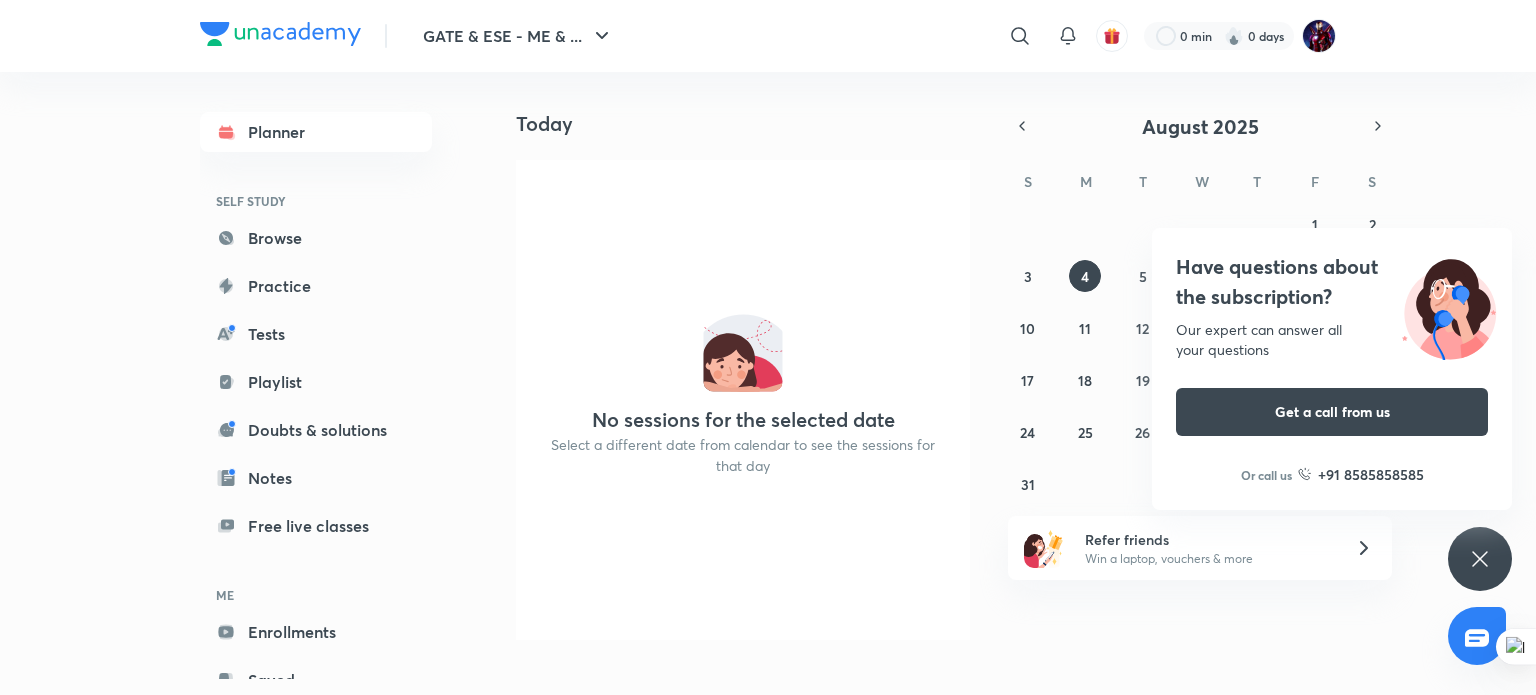 click 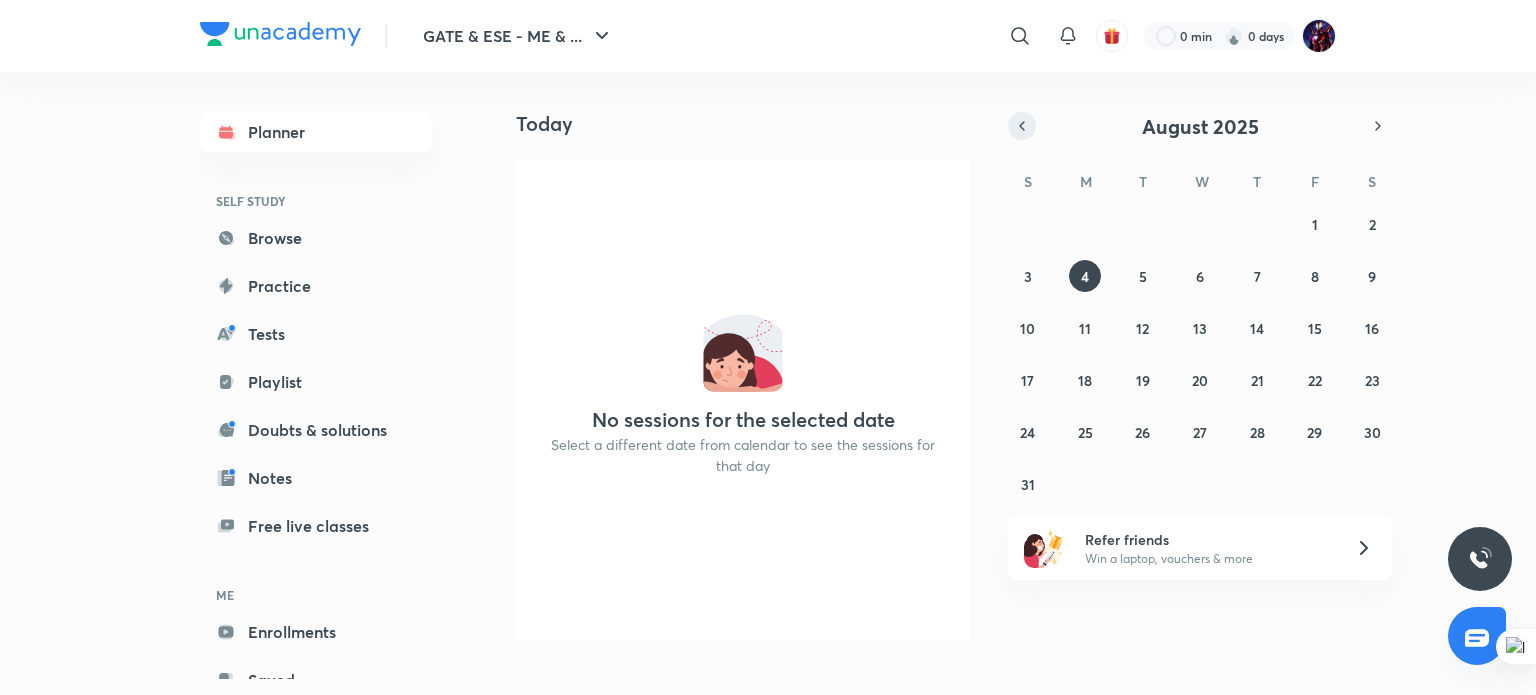 click at bounding box center (1022, 126) 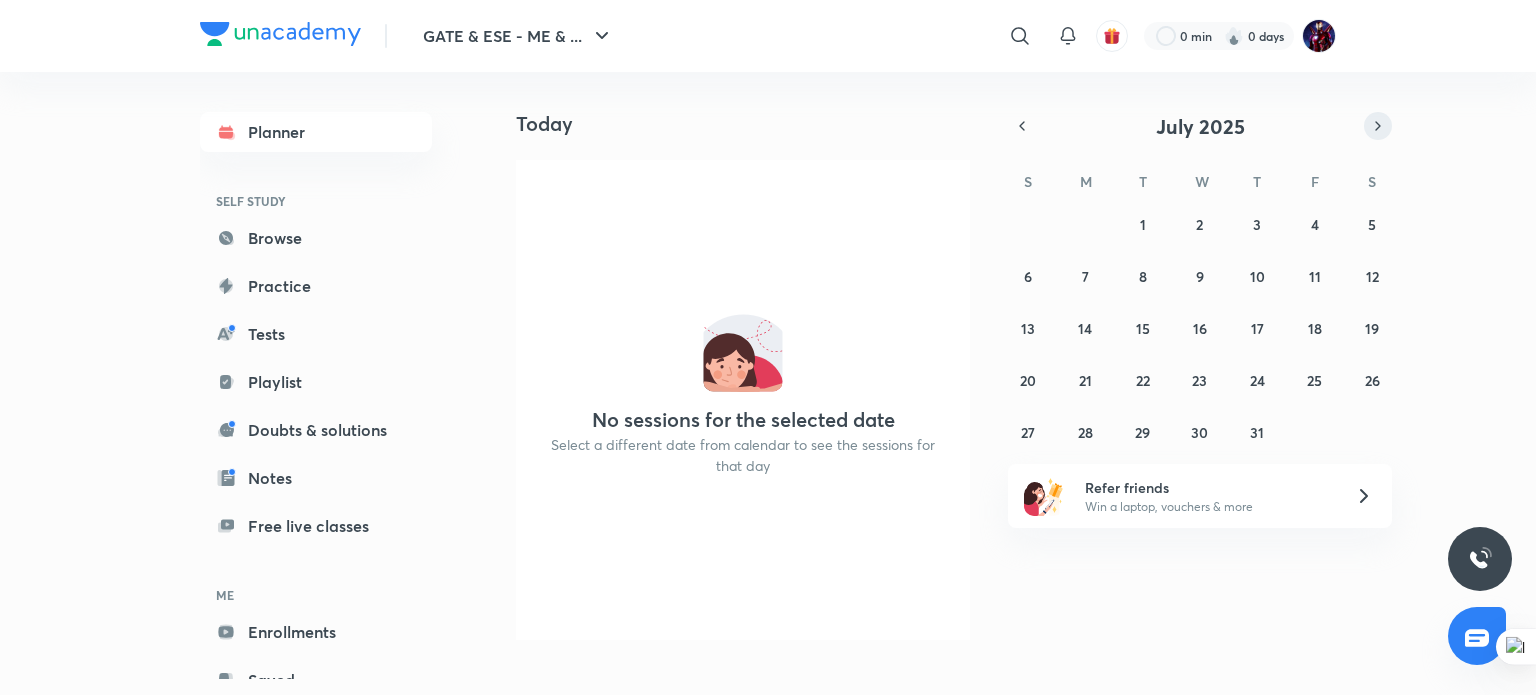 click at bounding box center [1378, 126] 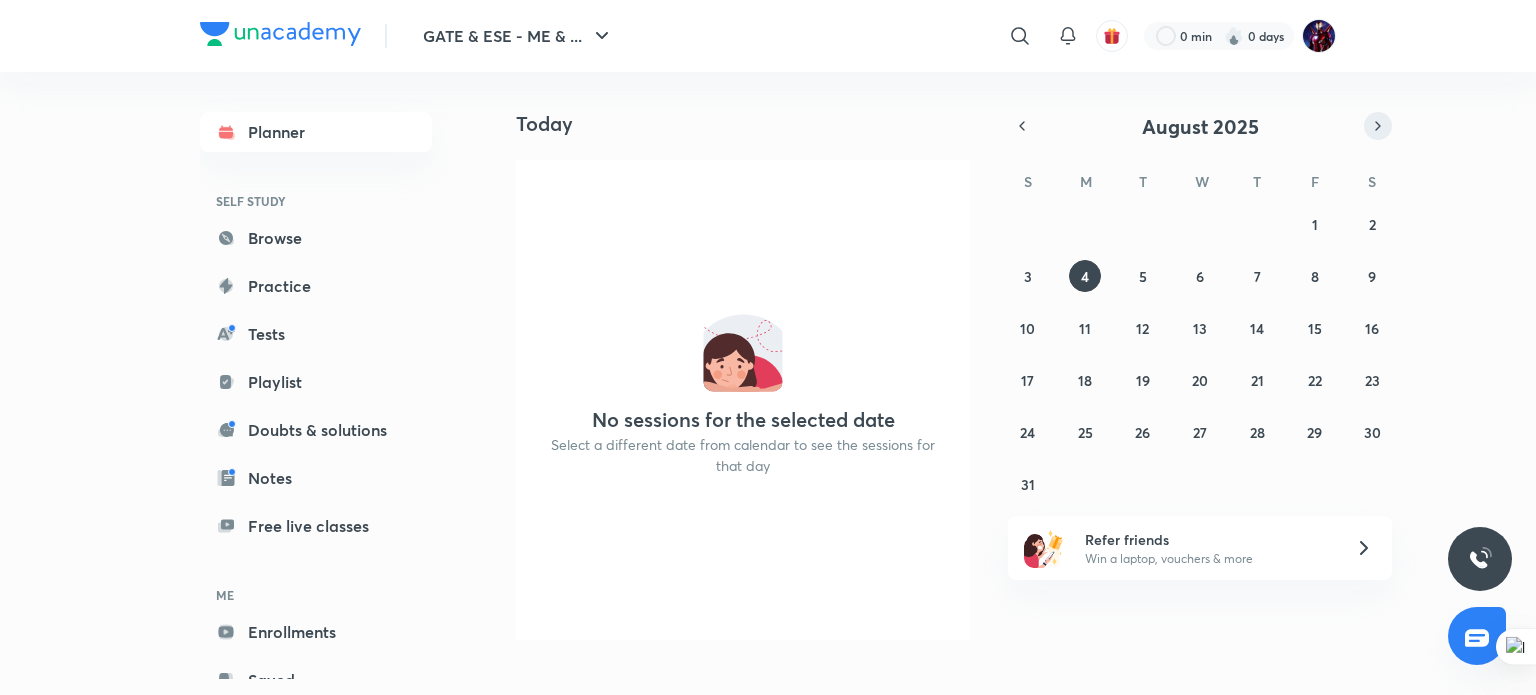click at bounding box center [1378, 126] 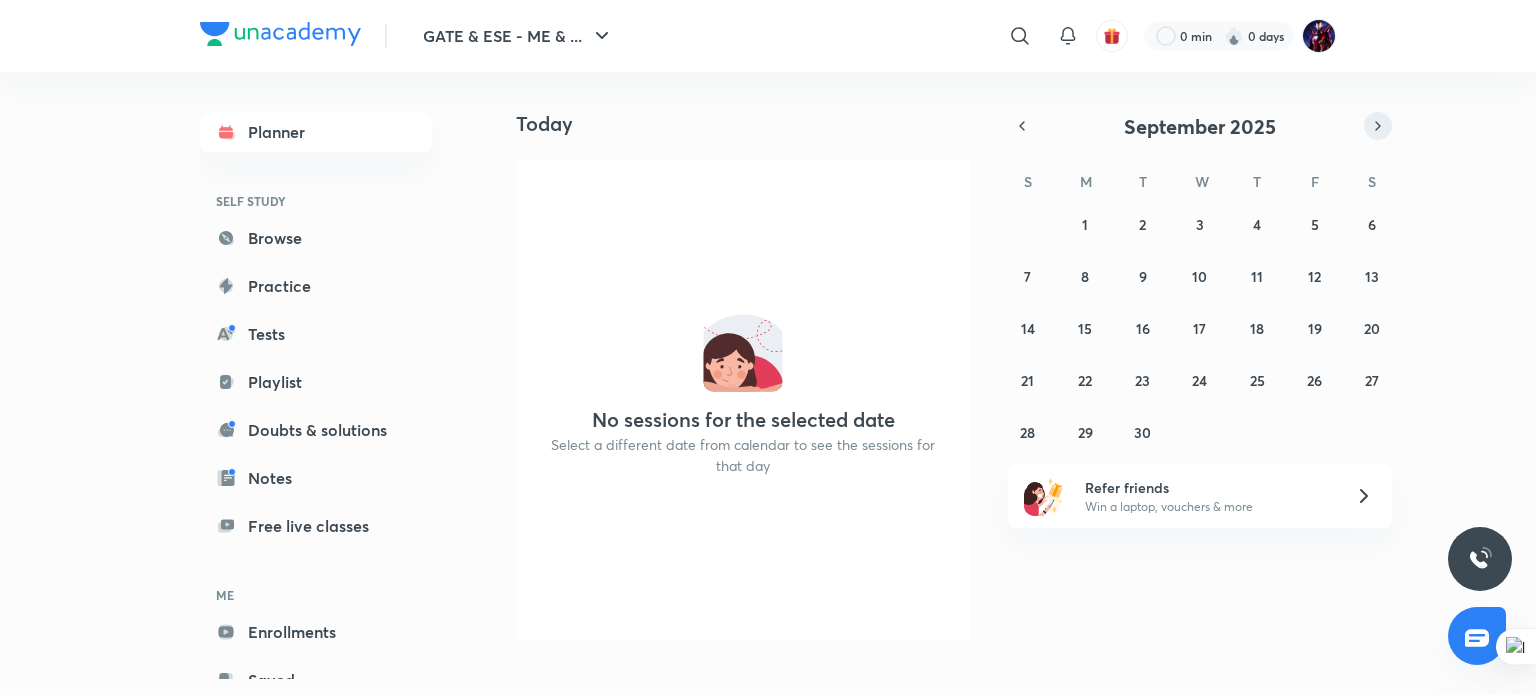 click at bounding box center [1378, 126] 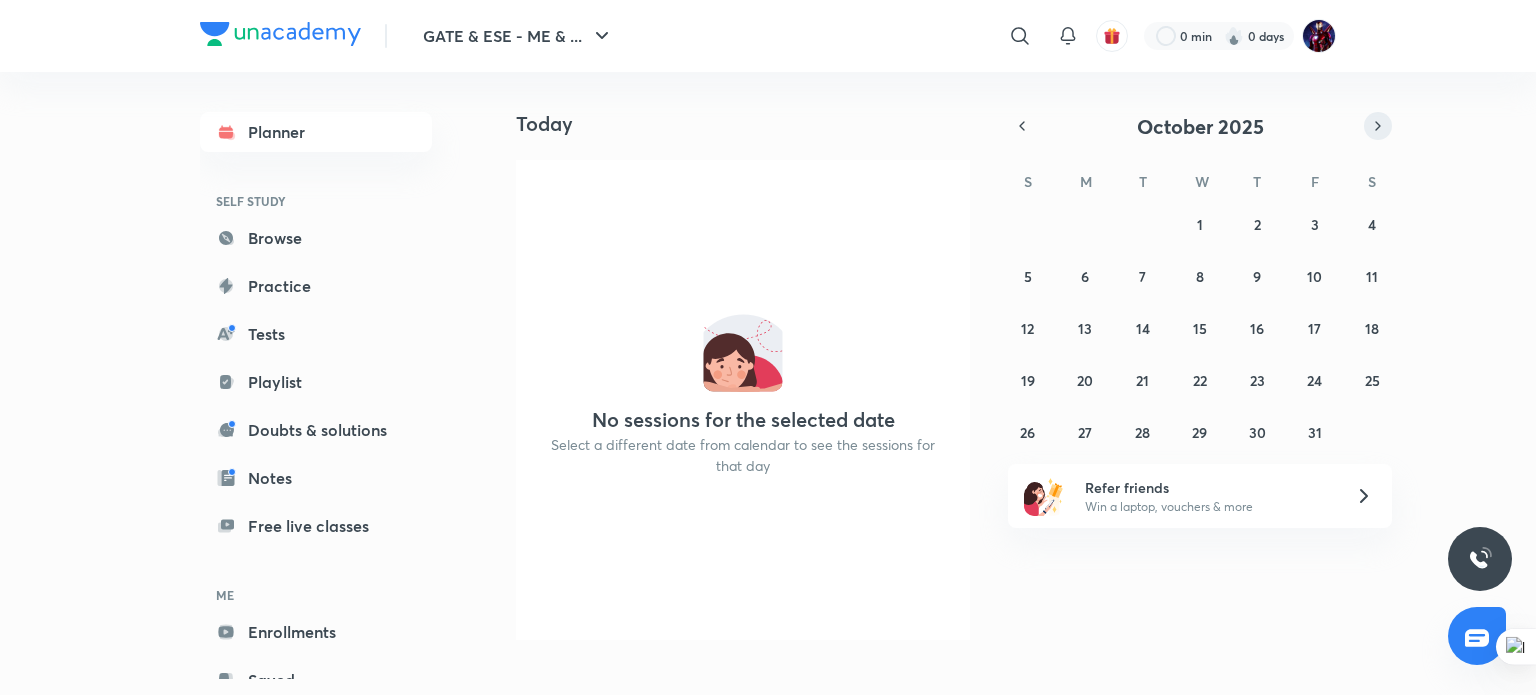 click at bounding box center (1378, 126) 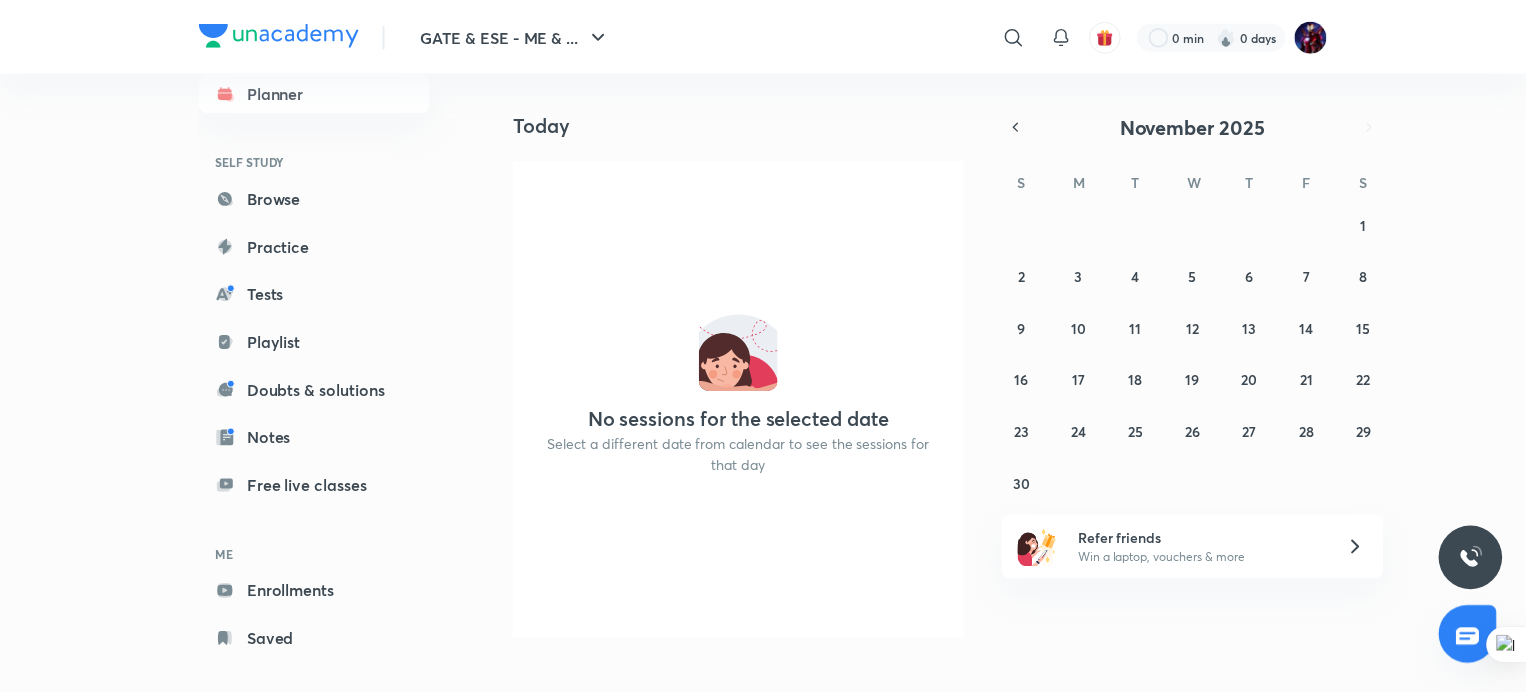 scroll, scrollTop: 60, scrollLeft: 0, axis: vertical 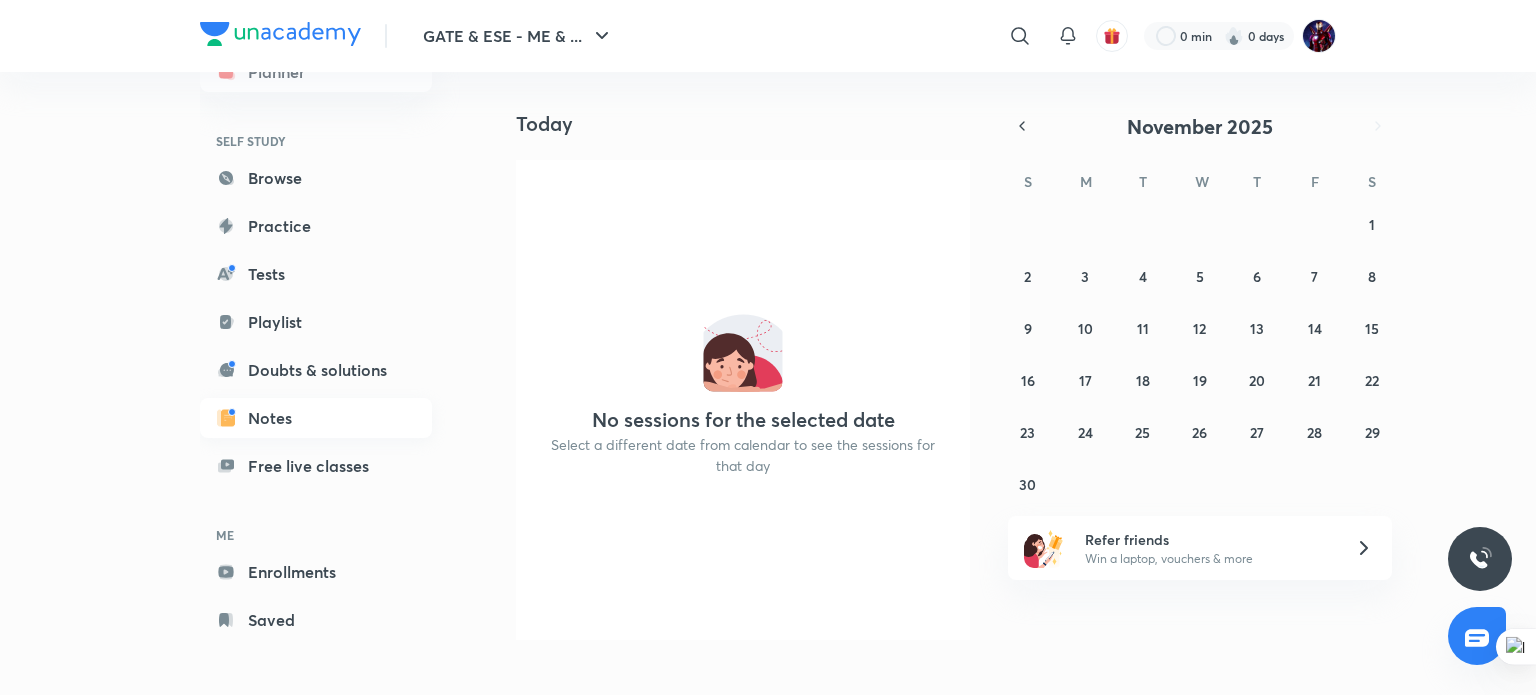 click on "Notes" at bounding box center [316, 418] 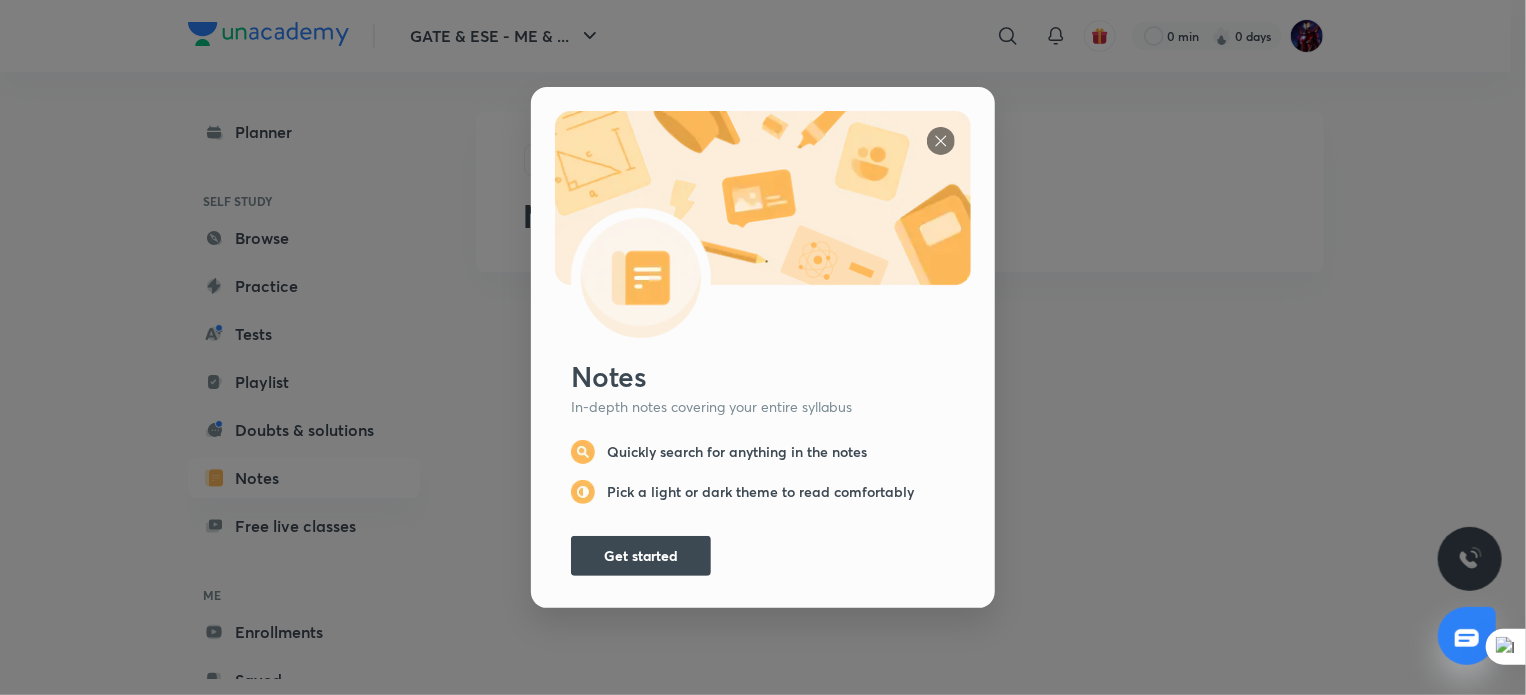 scroll, scrollTop: 0, scrollLeft: 0, axis: both 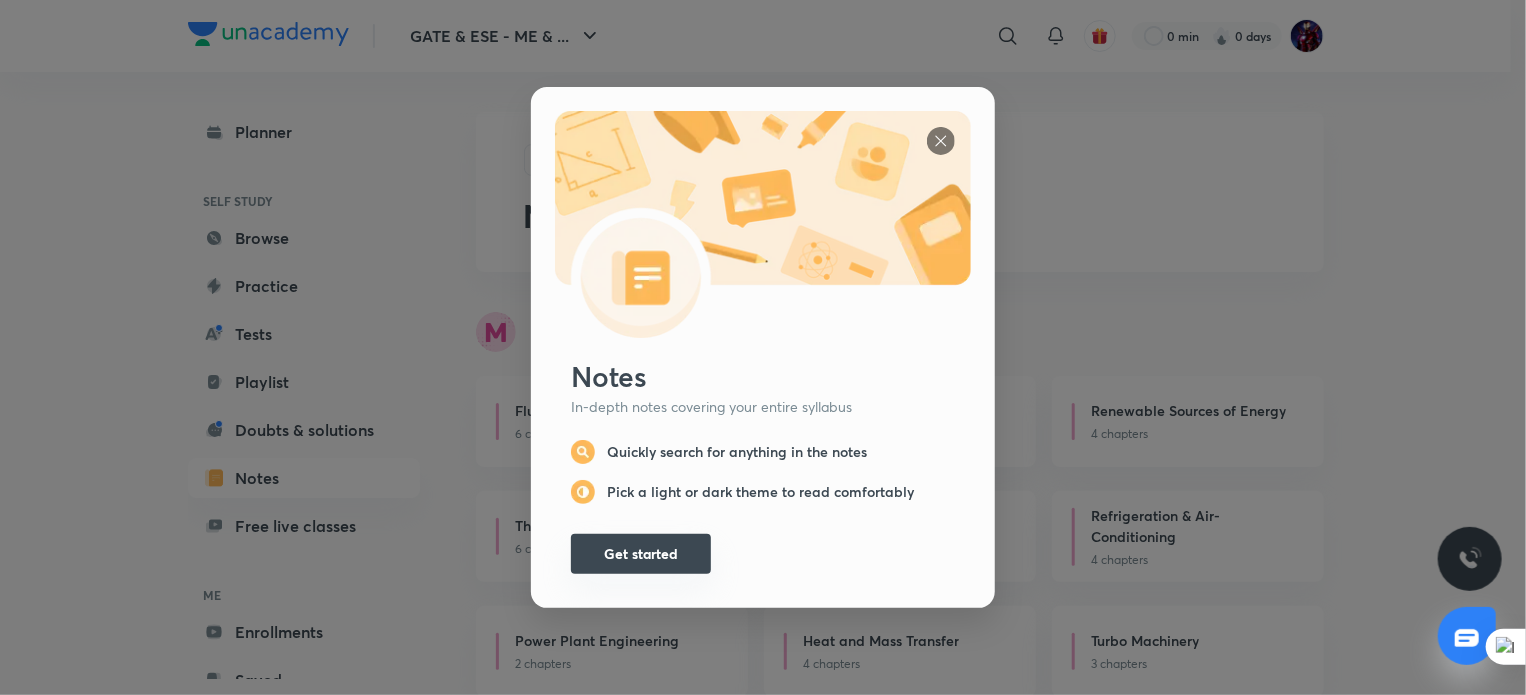 click on "Get started" at bounding box center [641, 554] 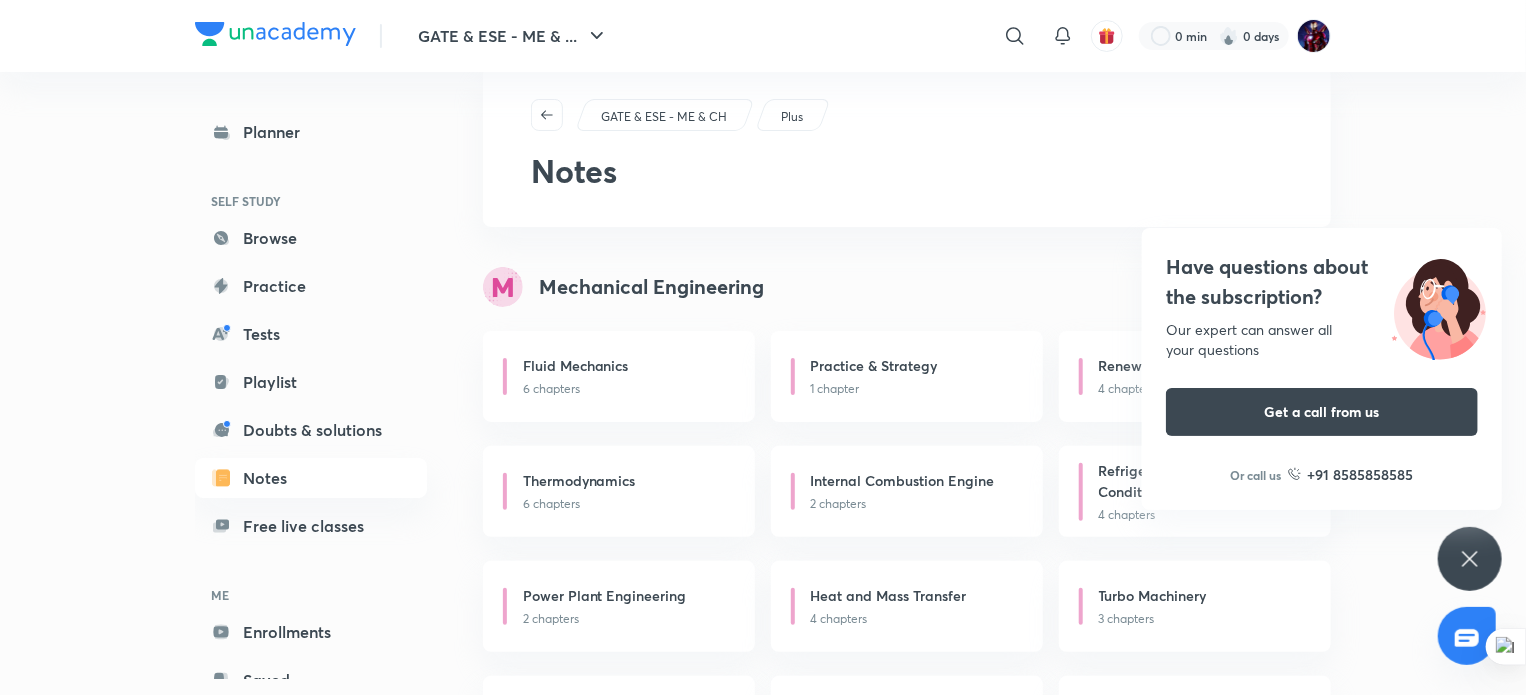 scroll, scrollTop: 0, scrollLeft: 0, axis: both 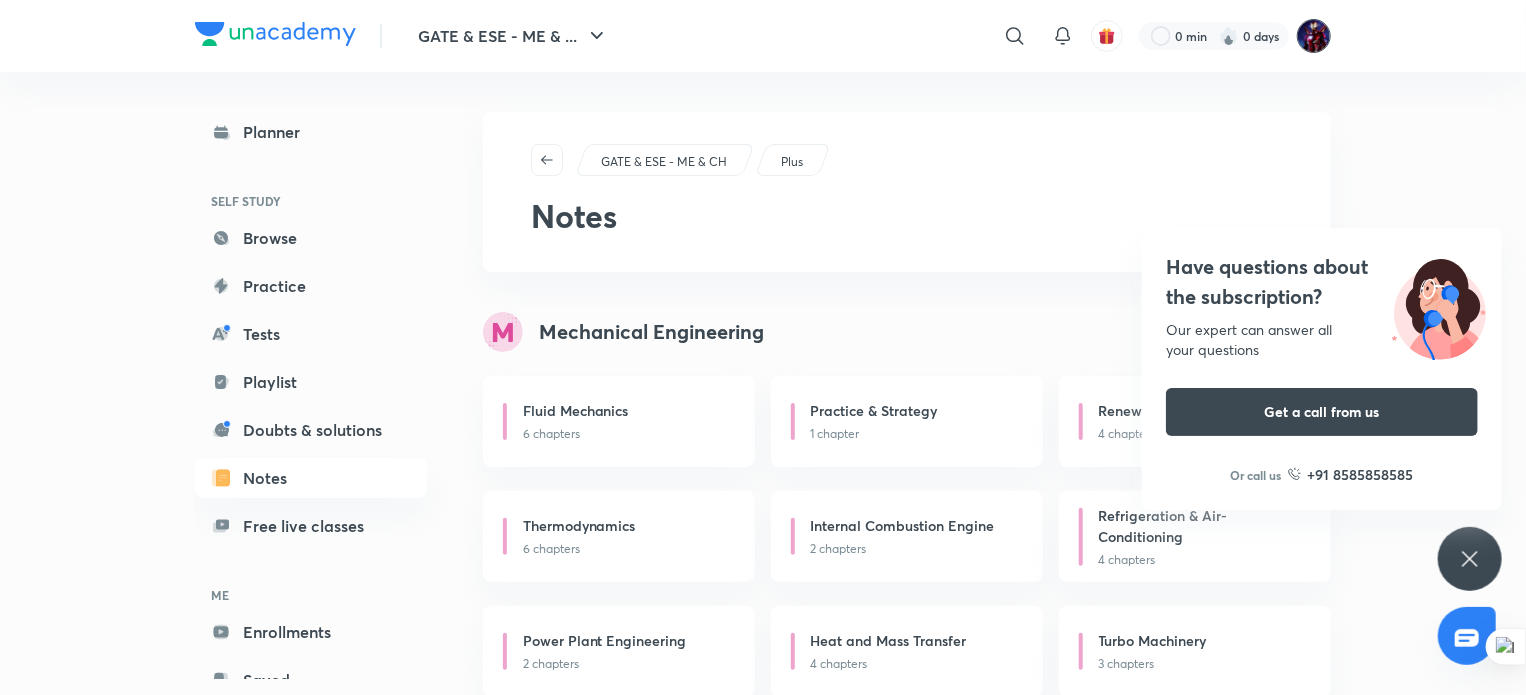 click at bounding box center [1314, 36] 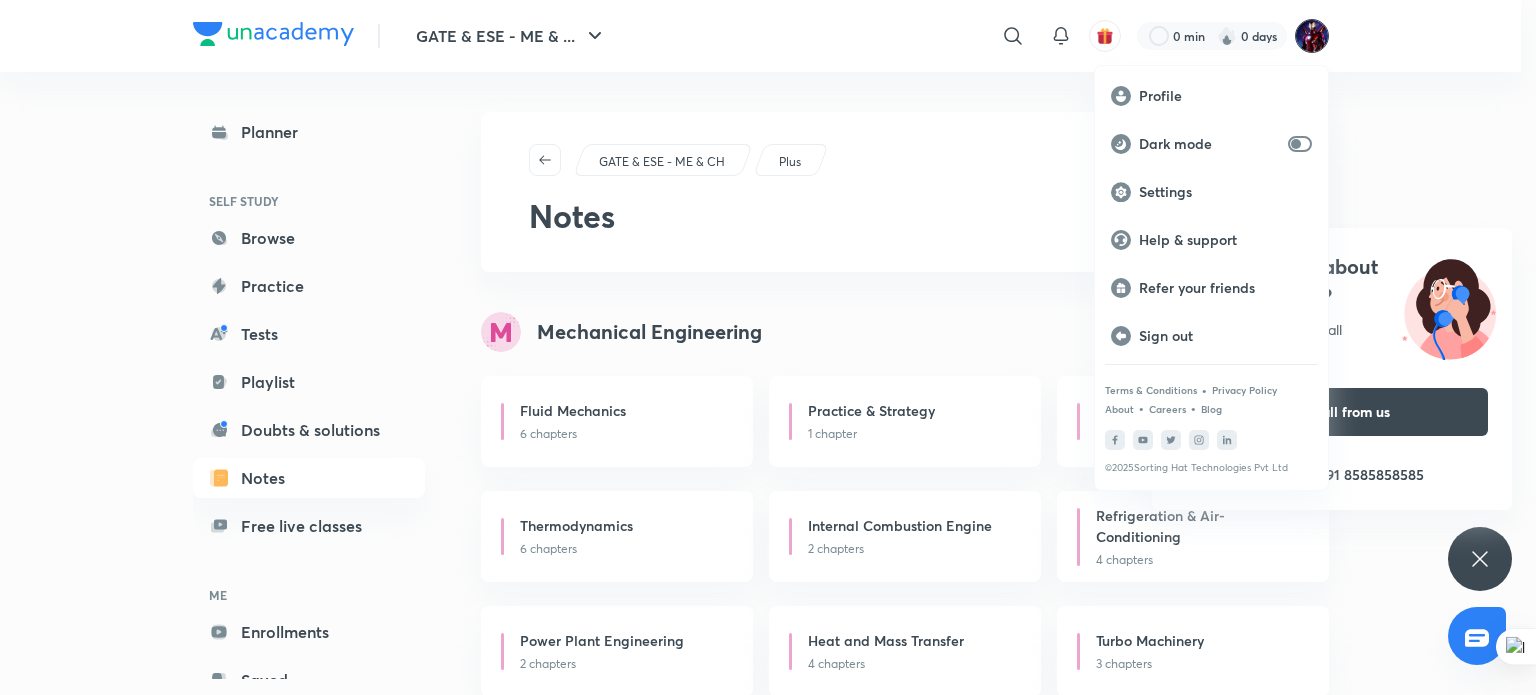 click at bounding box center (768, 347) 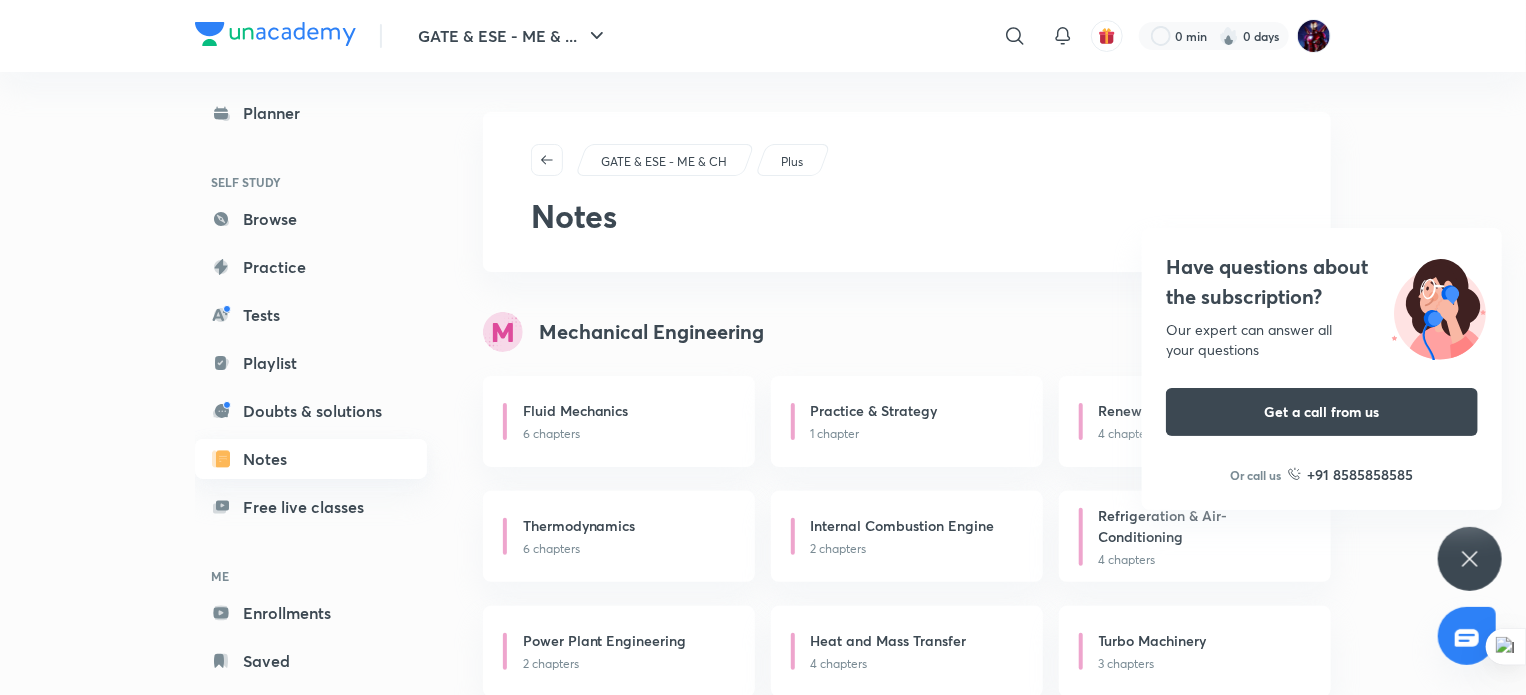 scroll, scrollTop: 0, scrollLeft: 0, axis: both 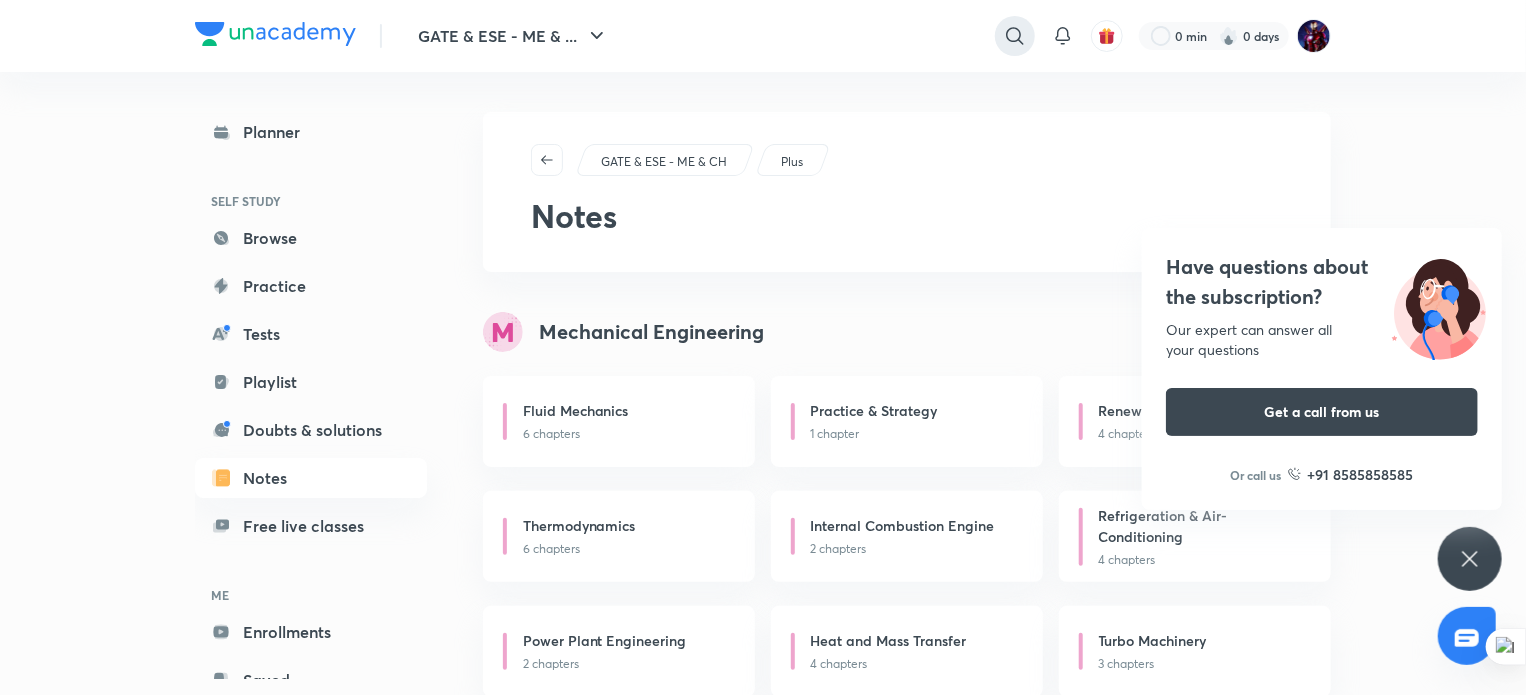 click 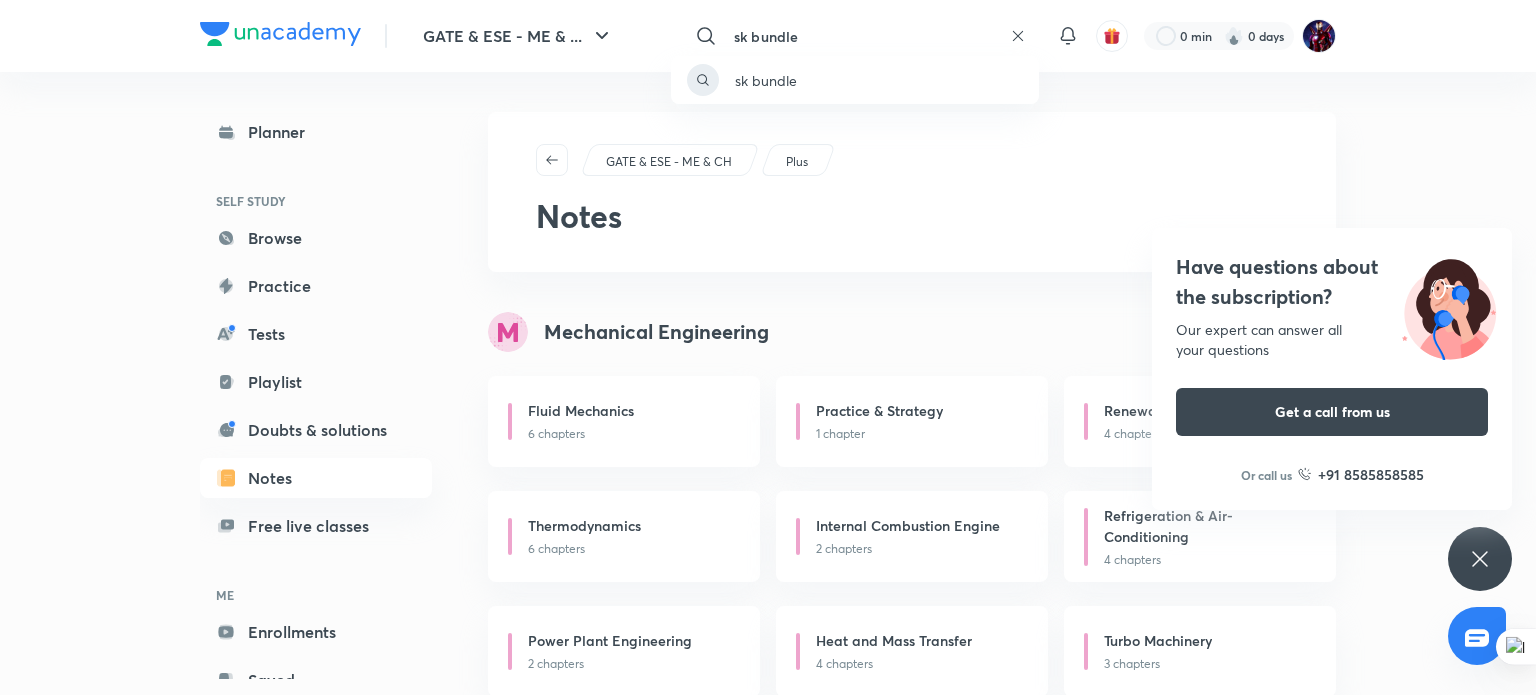 type on "sk bundle" 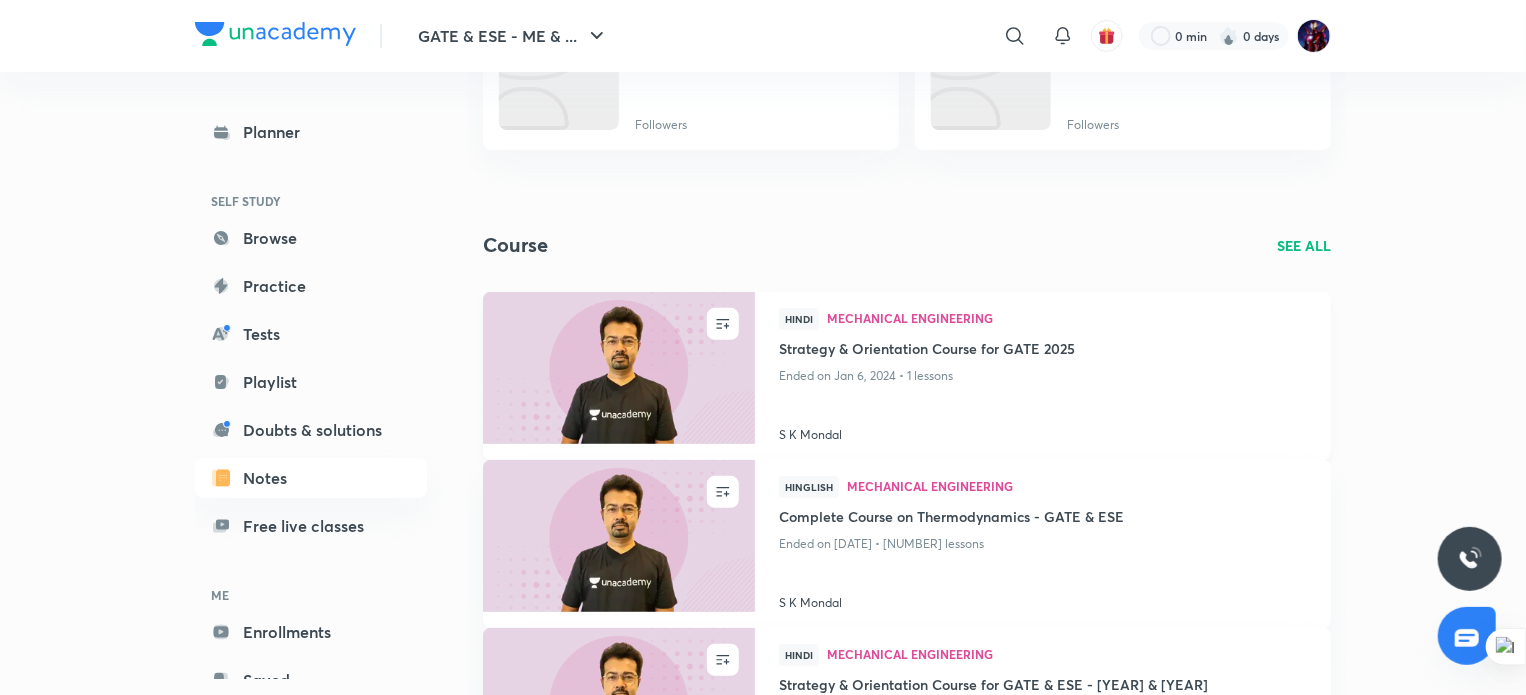 scroll, scrollTop: 0, scrollLeft: 0, axis: both 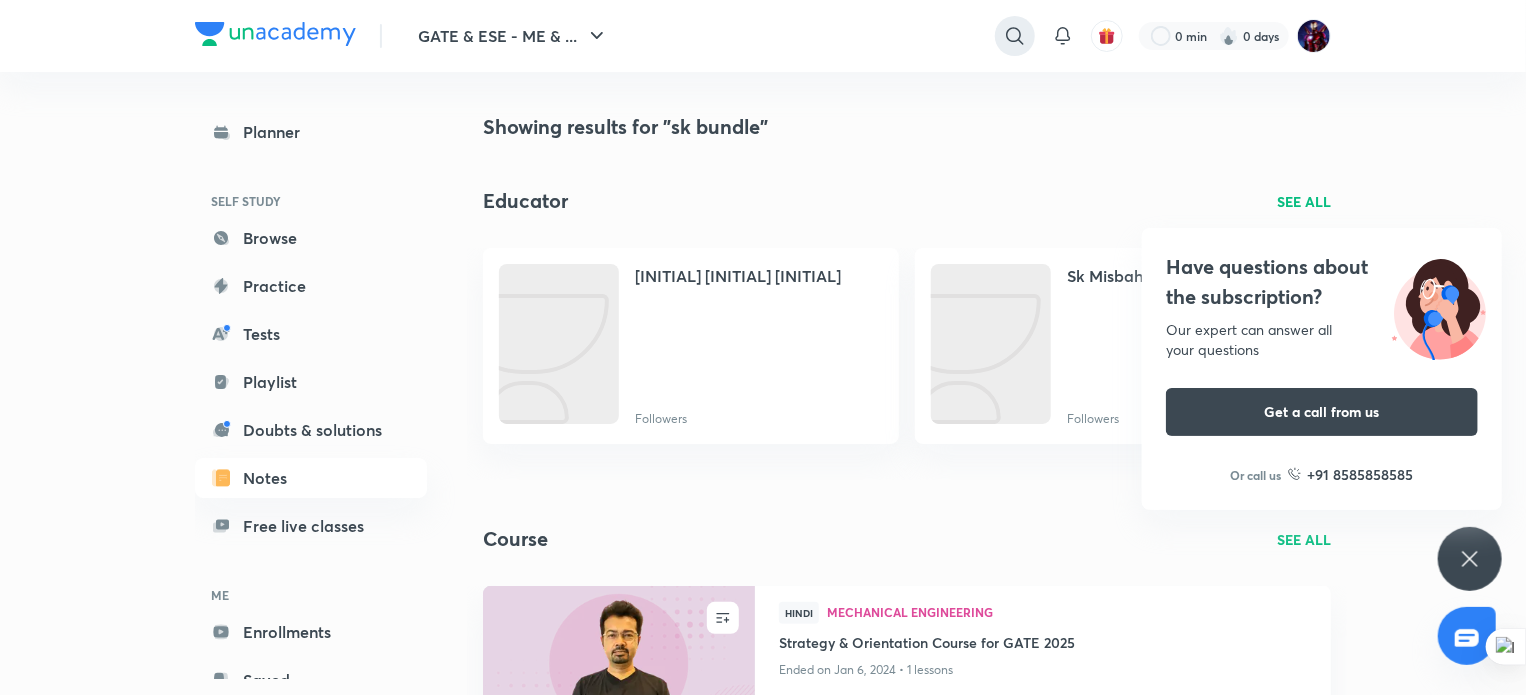 click 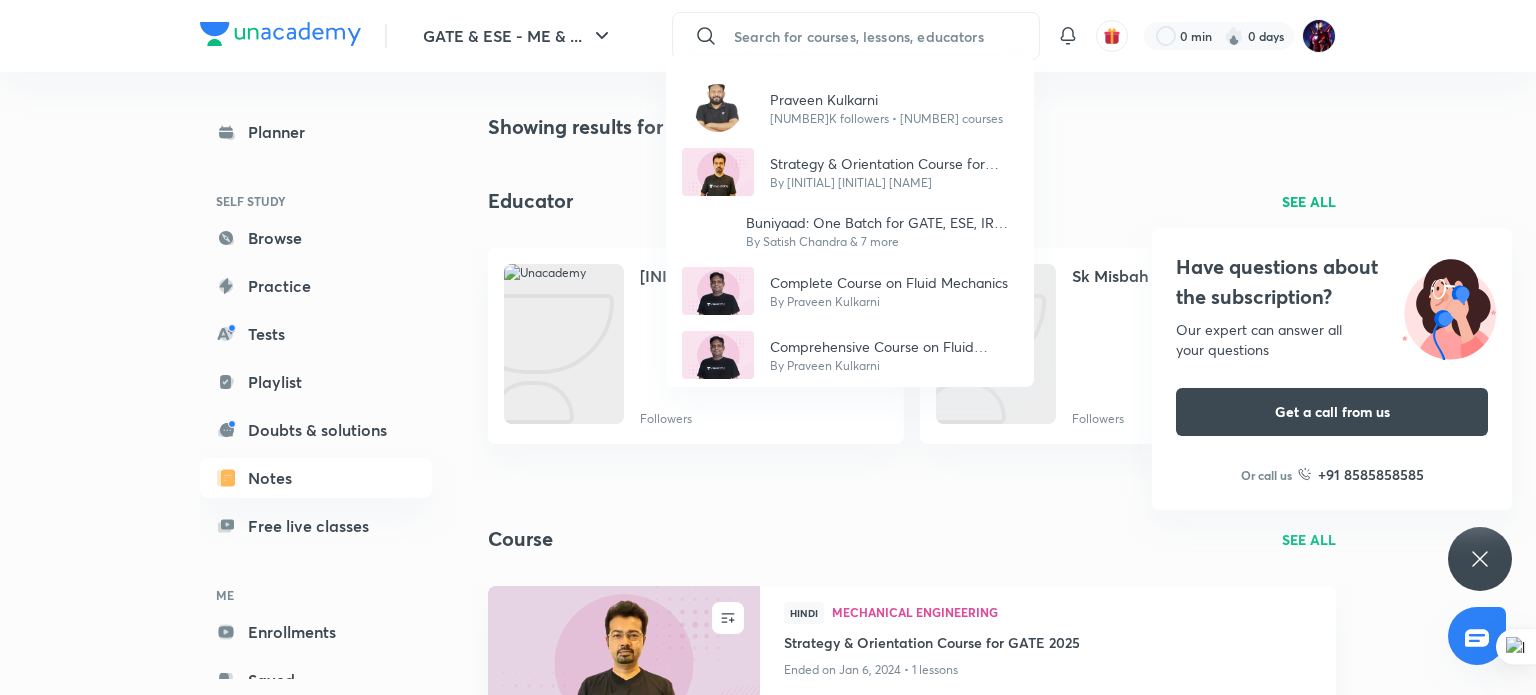 click on "[FIRST] [LAST] [NUMBER]K followers • [NUMBER] courses Strategy & Orientation Course for GATE 2025 By [INITIAL] [INITIAL] Buniyaad: One Batch for GATE, ESE, IRMS & s - Mechanical 2025 By [FIRST] [LAST] & [NUMBER] more Complete Course on Fluid Mechanics By [FIRST] [LAST] Comprehensive Course on Fluid Mechanics By [FIRST] [LAST]" at bounding box center [768, 347] 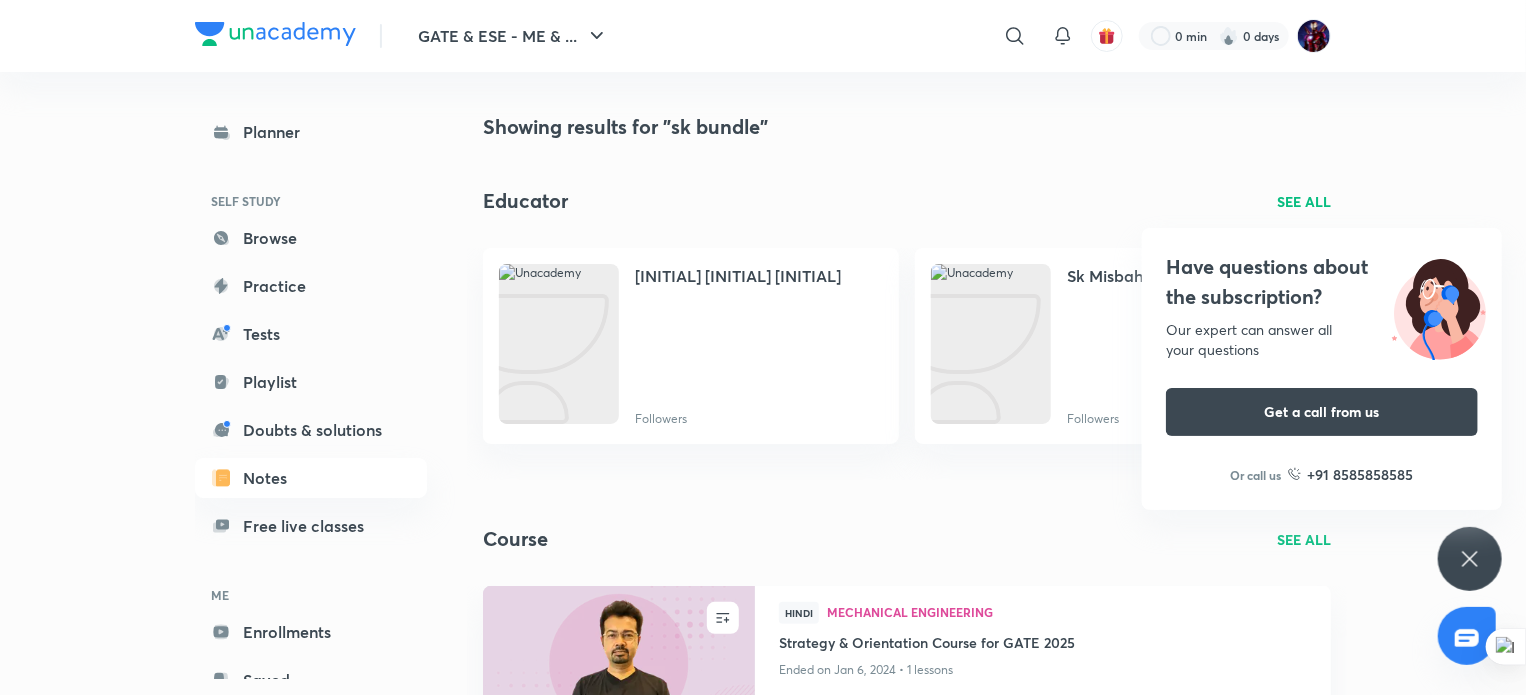 click 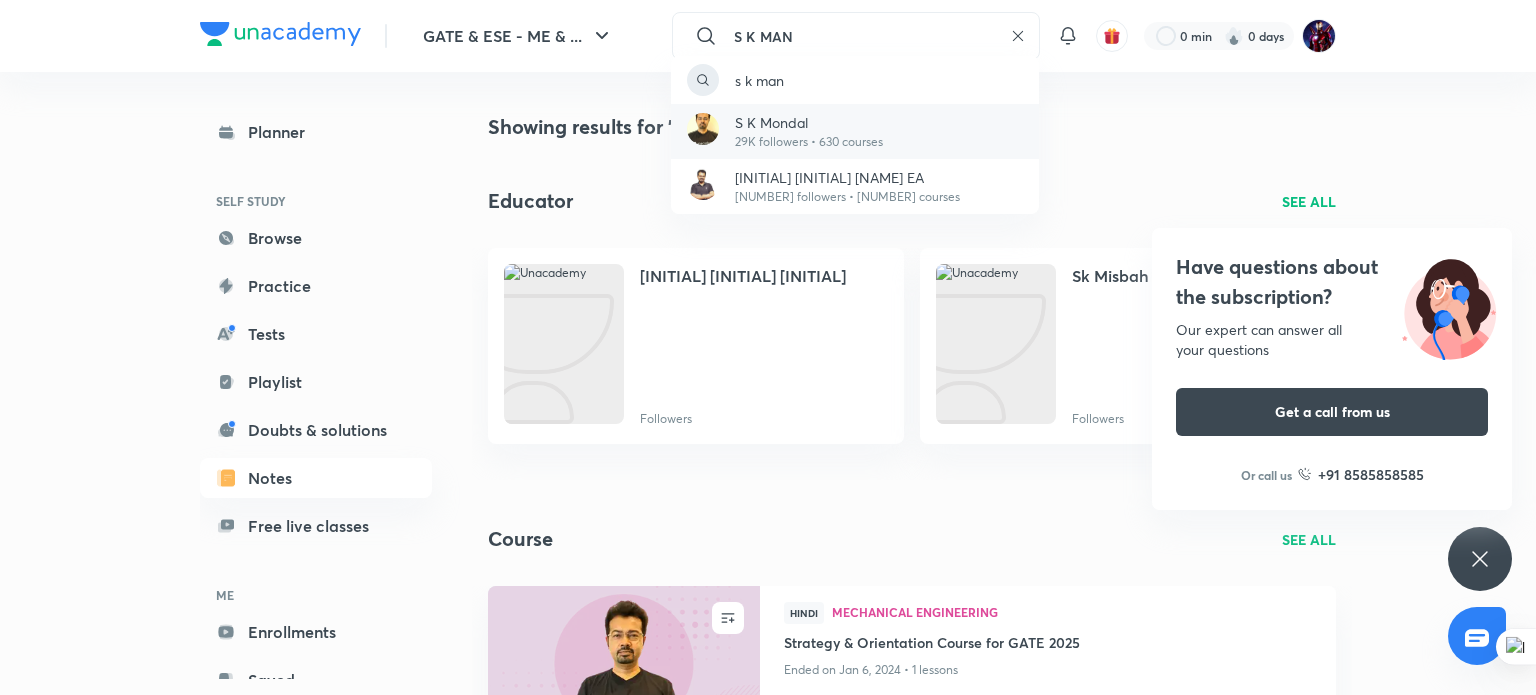 type on "S K MAN" 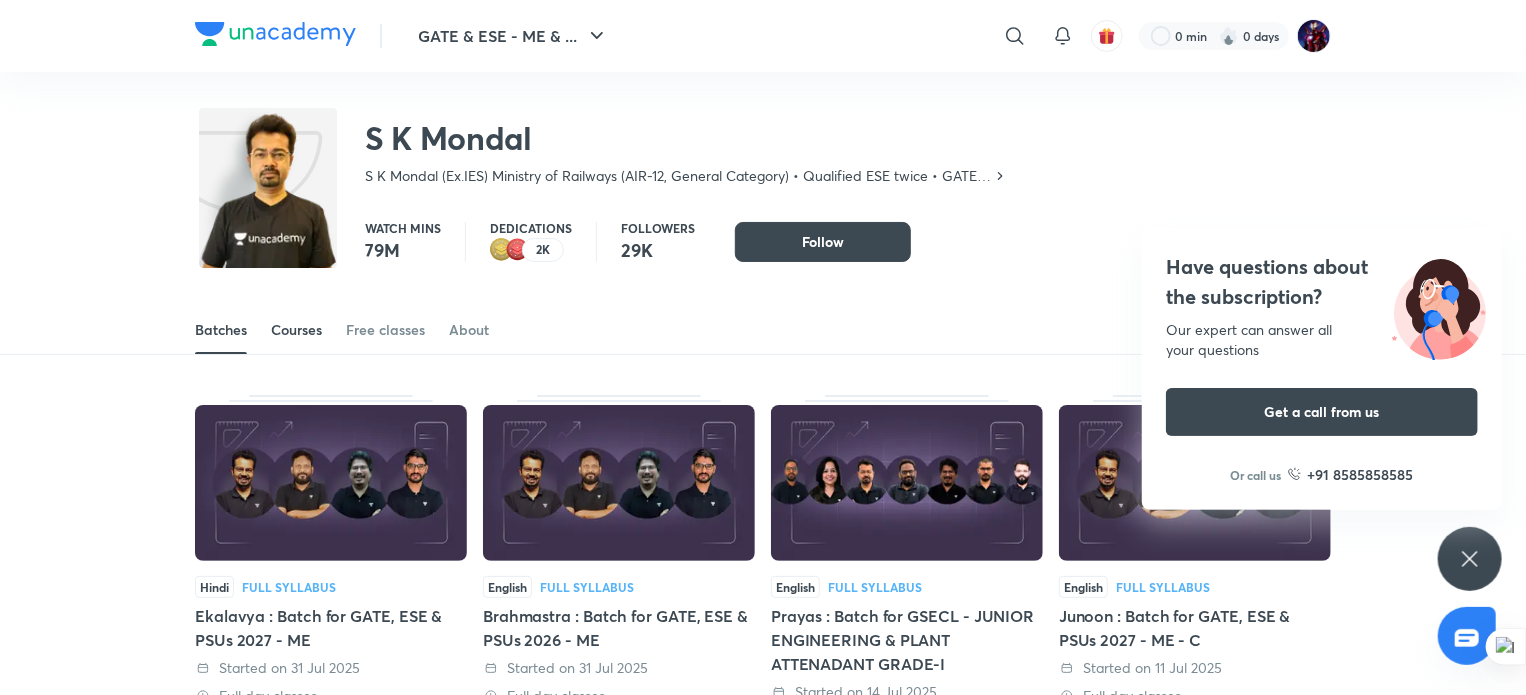 click on "Courses" at bounding box center [296, 330] 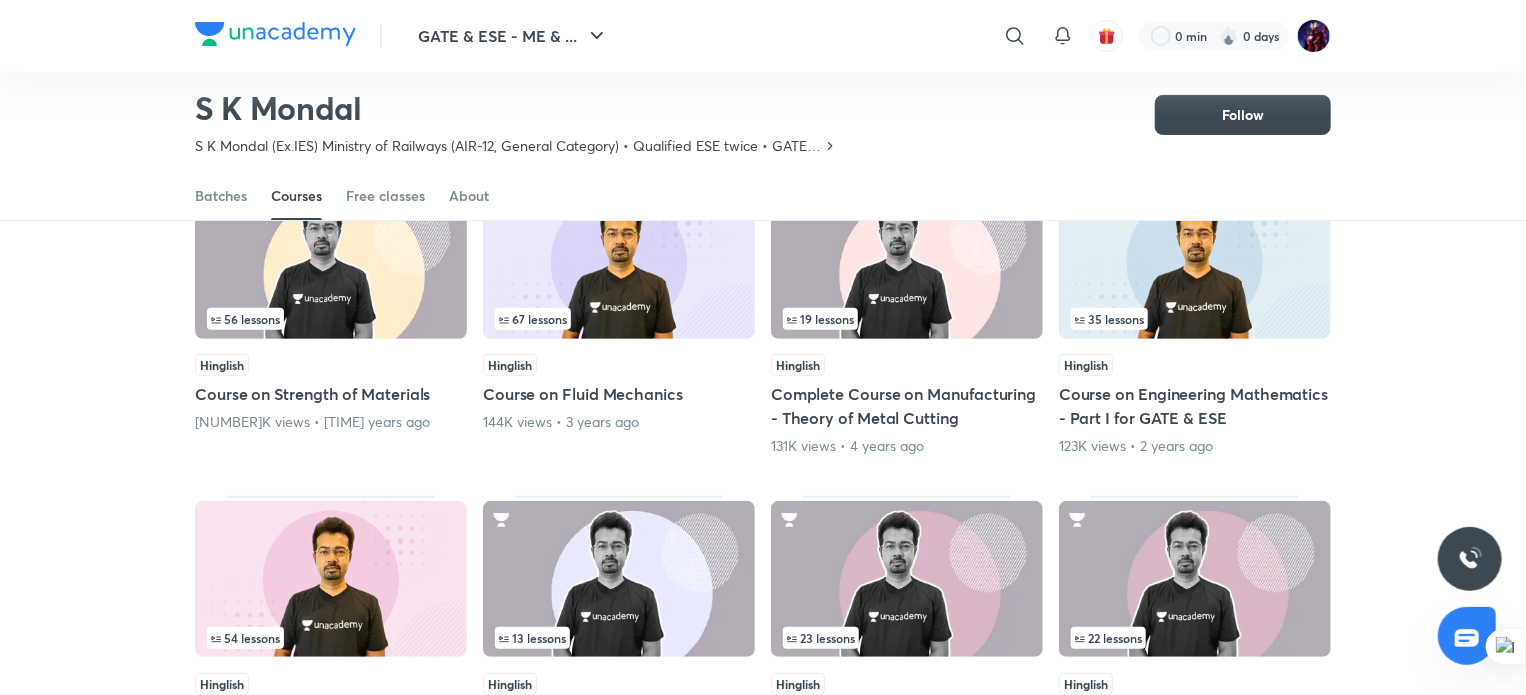 scroll, scrollTop: 186, scrollLeft: 0, axis: vertical 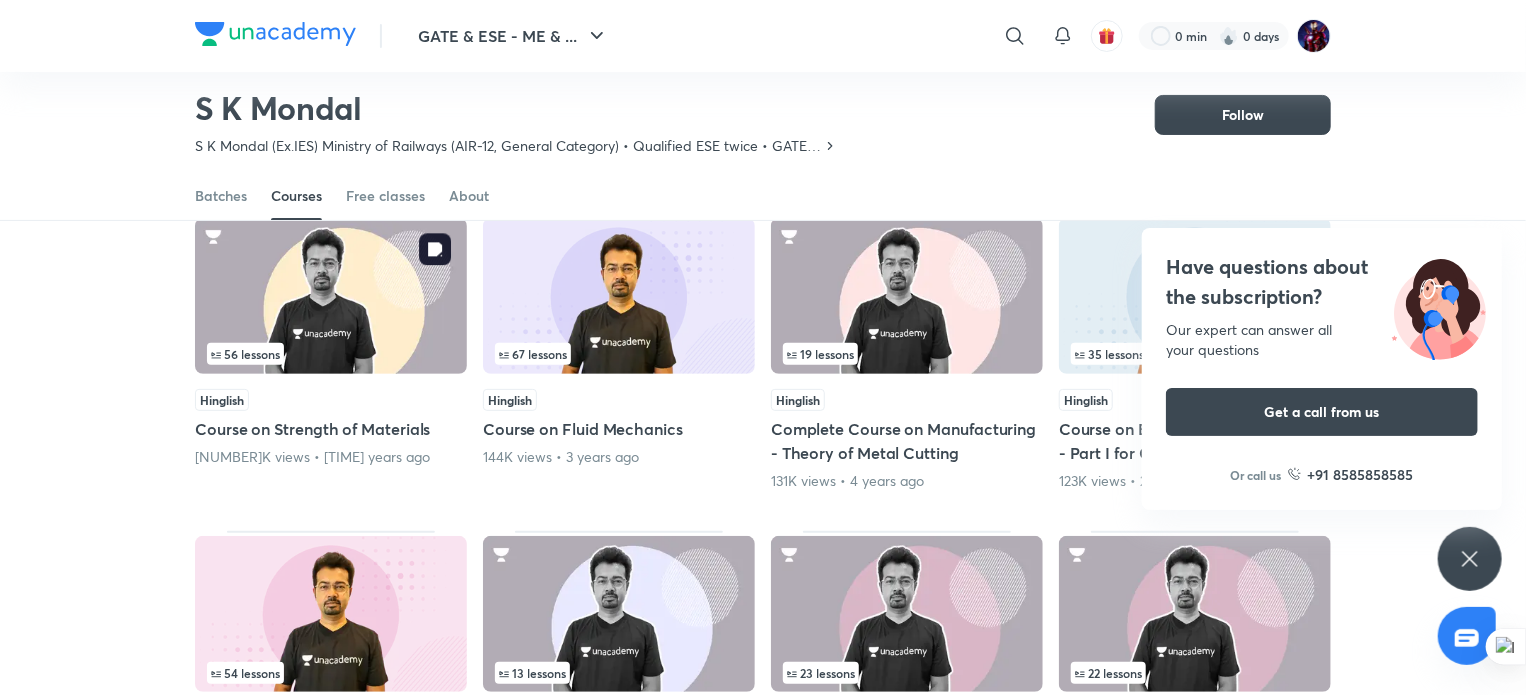 click on "56   lessons" at bounding box center [245, 354] 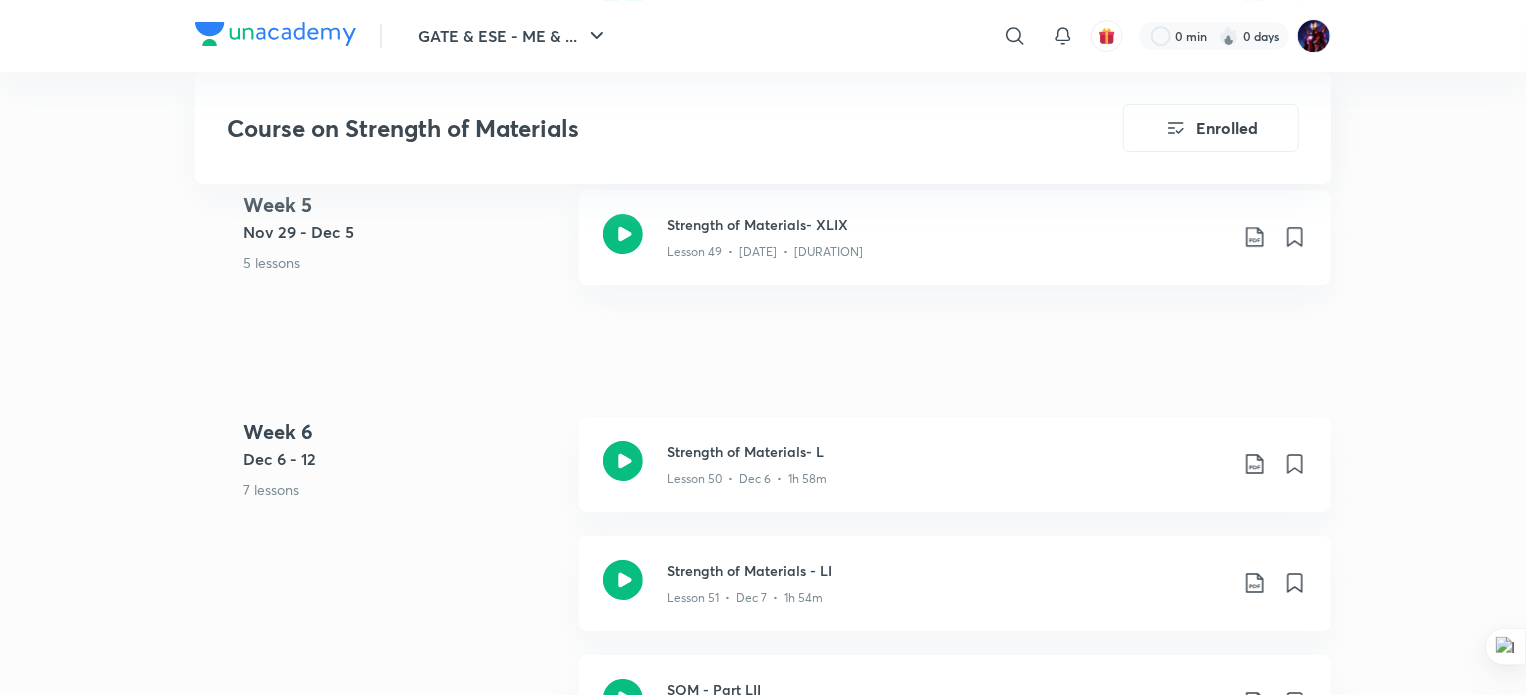 scroll, scrollTop: 7300, scrollLeft: 0, axis: vertical 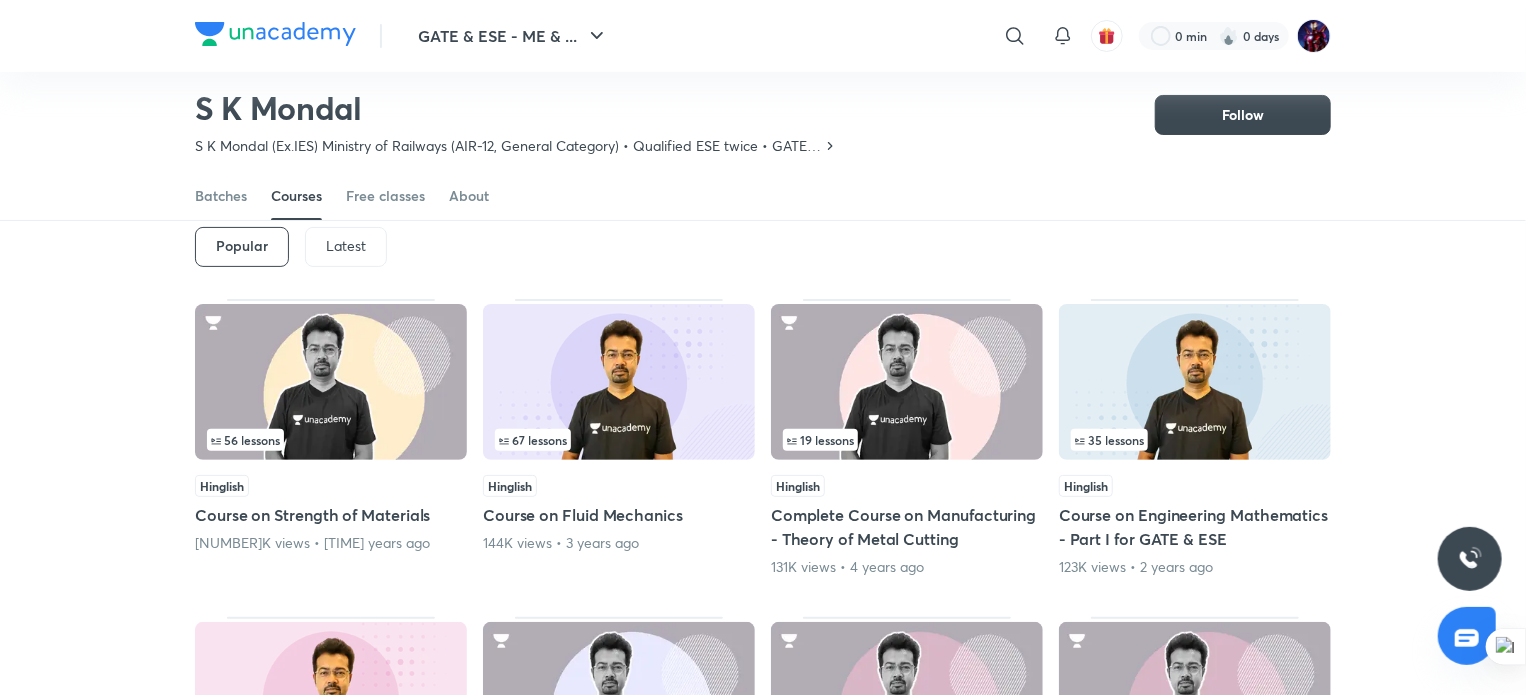 click on "Latest" at bounding box center (346, 246) 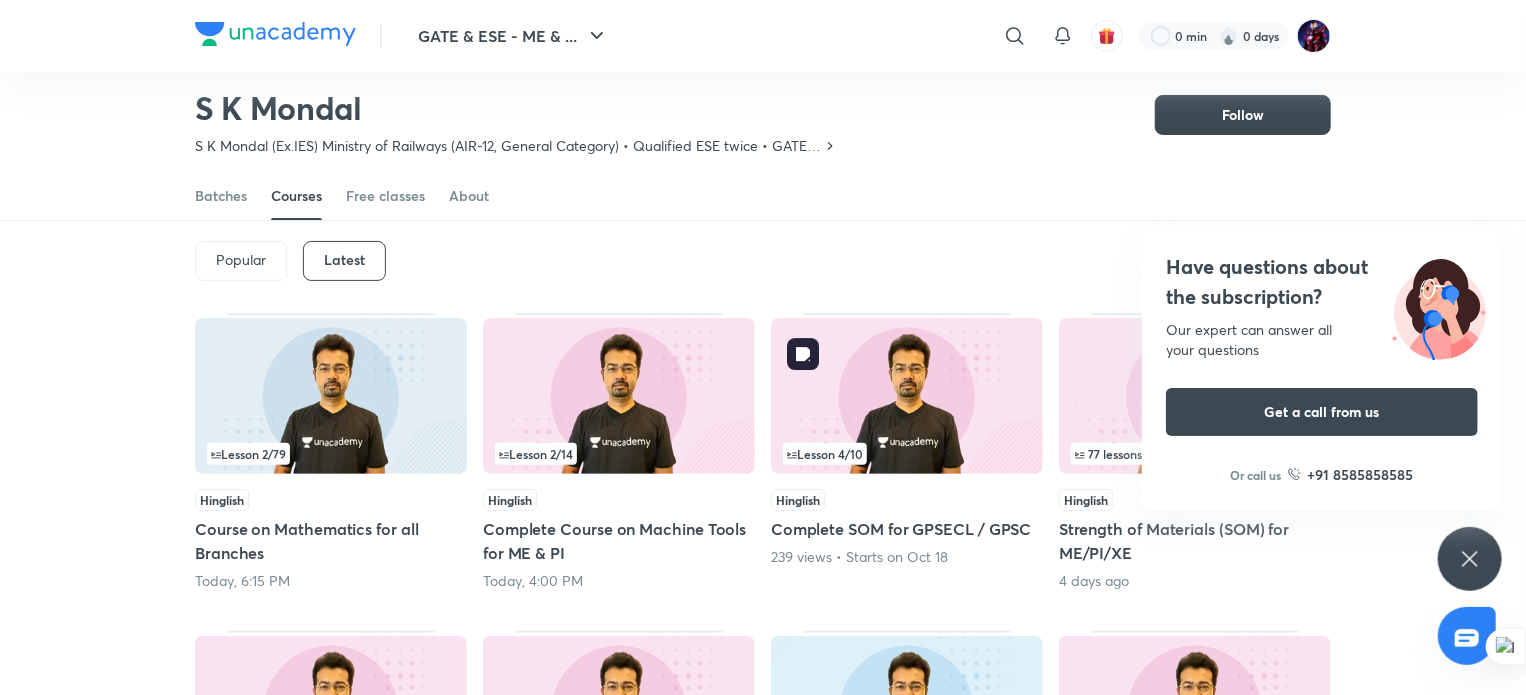 scroll, scrollTop: 60, scrollLeft: 0, axis: vertical 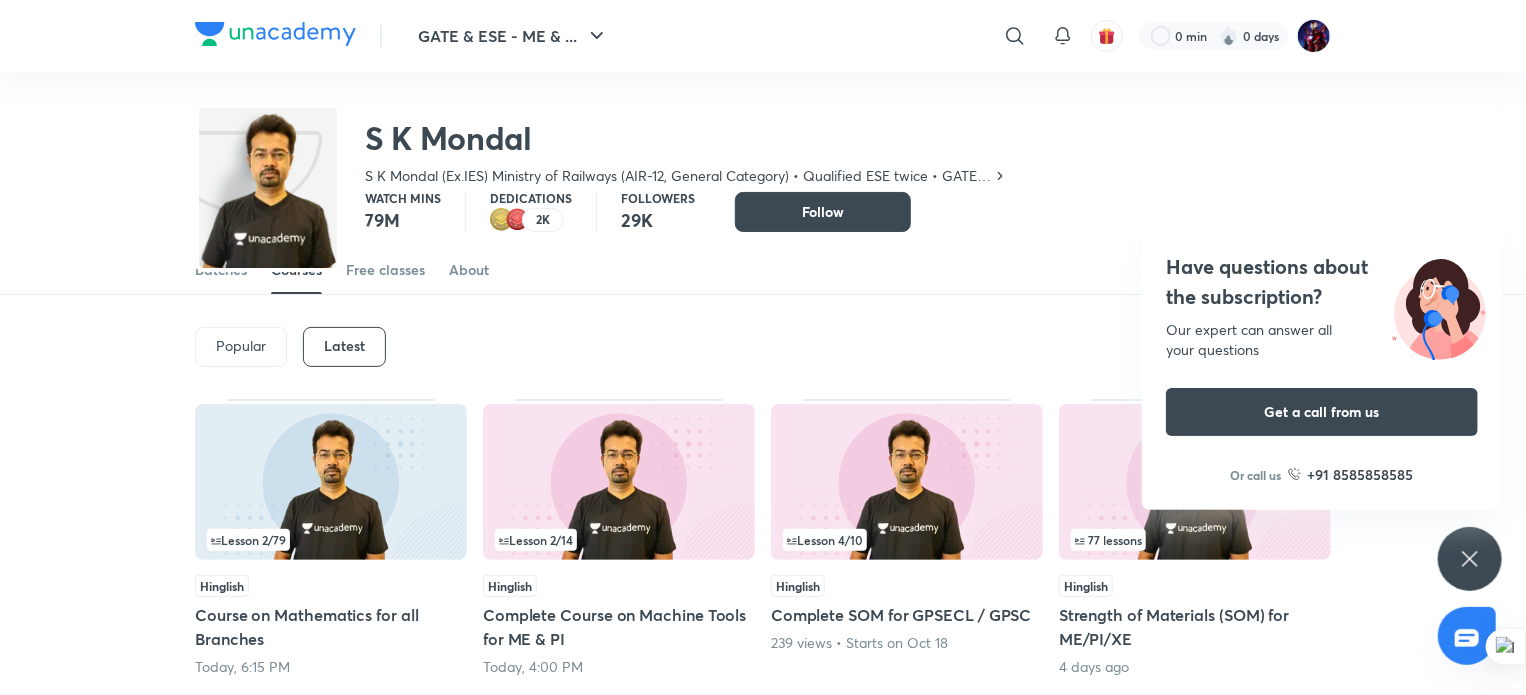 click on "Have questions about the subscription? Our expert can answer all your questions Get a call from us Or call us +91 8585858585" at bounding box center [1470, 559] 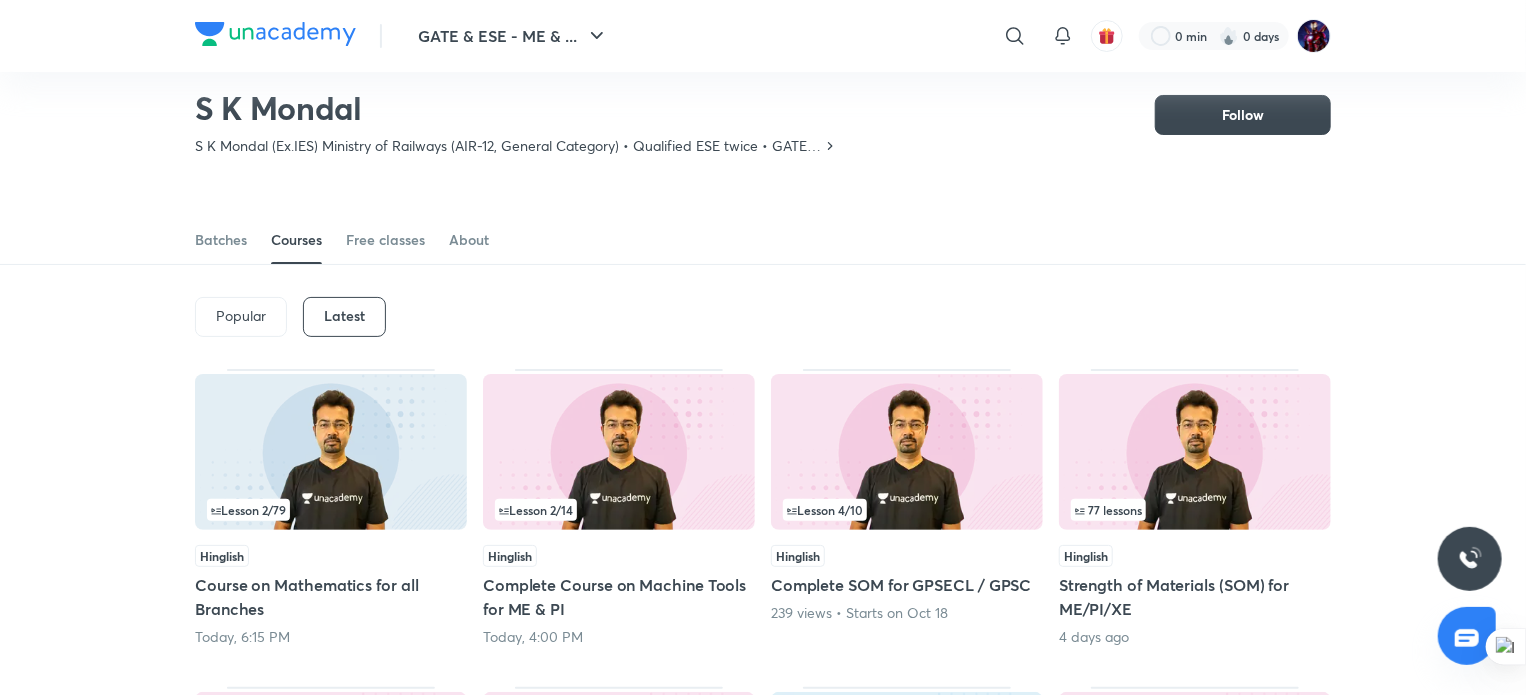 scroll, scrollTop: 60, scrollLeft: 0, axis: vertical 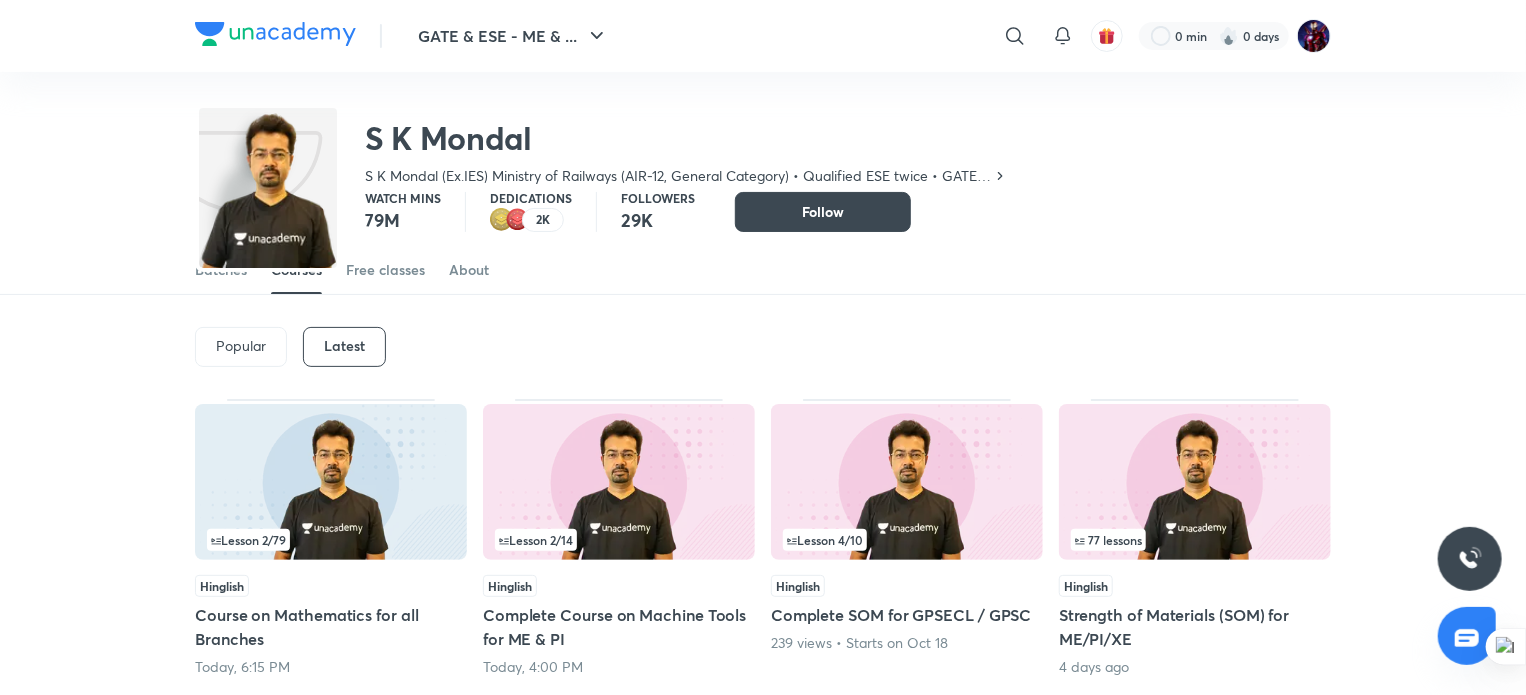 click on "Popular" at bounding box center (241, 346) 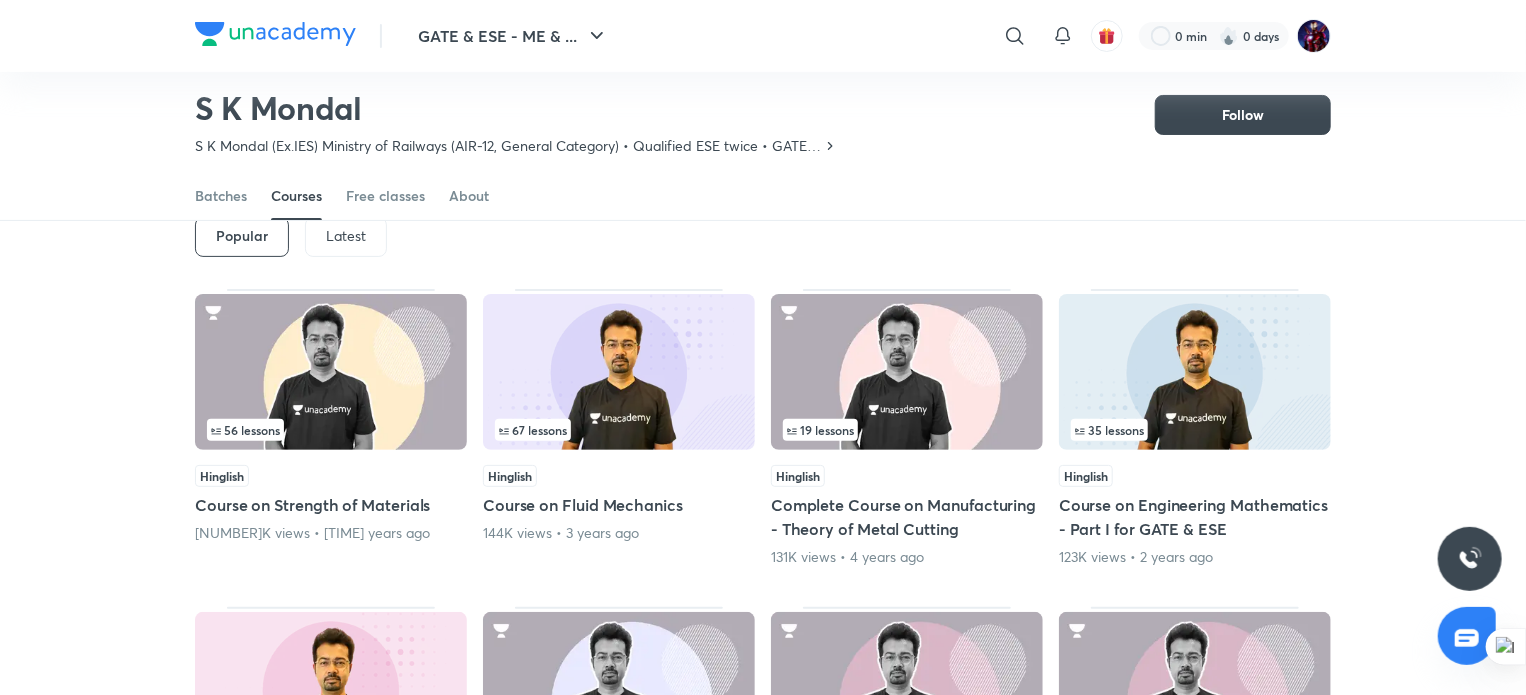 scroll, scrollTop: 88, scrollLeft: 0, axis: vertical 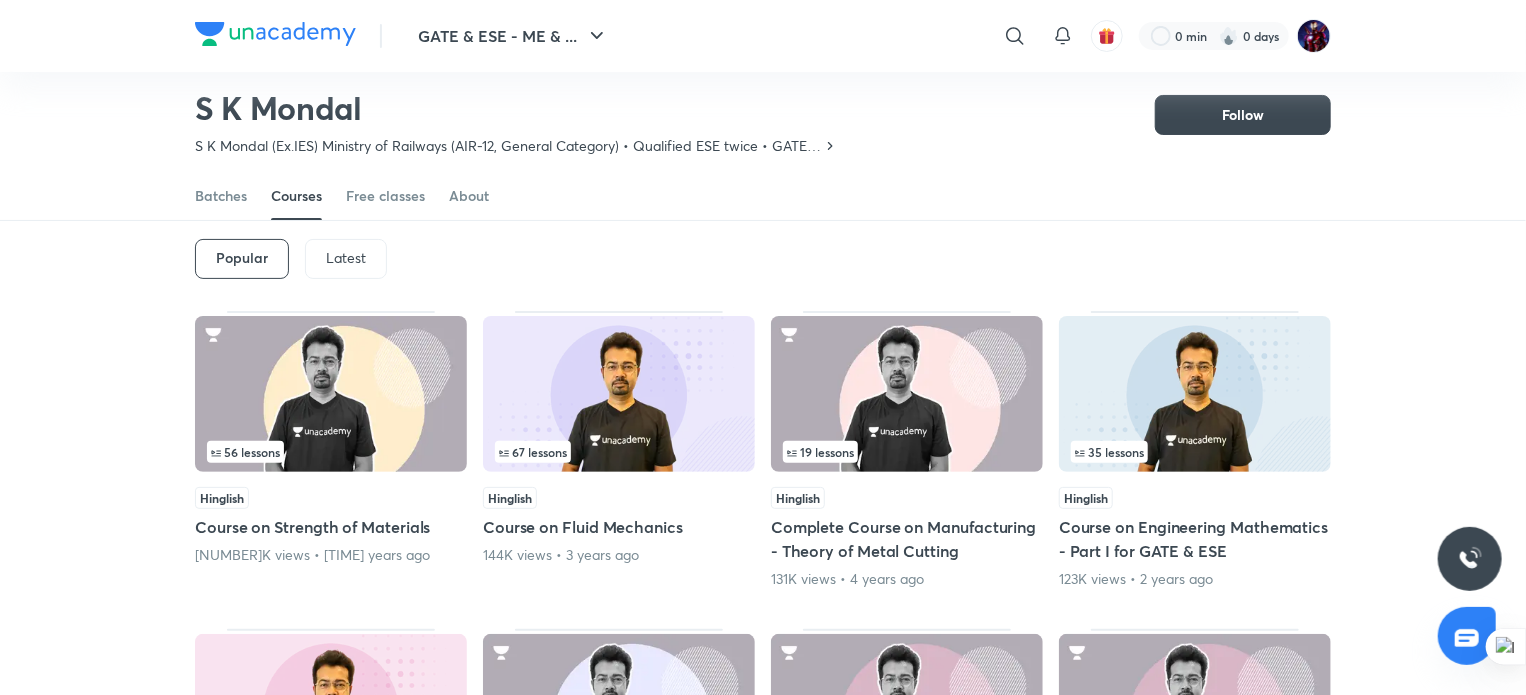 click on "Latest" at bounding box center [346, 258] 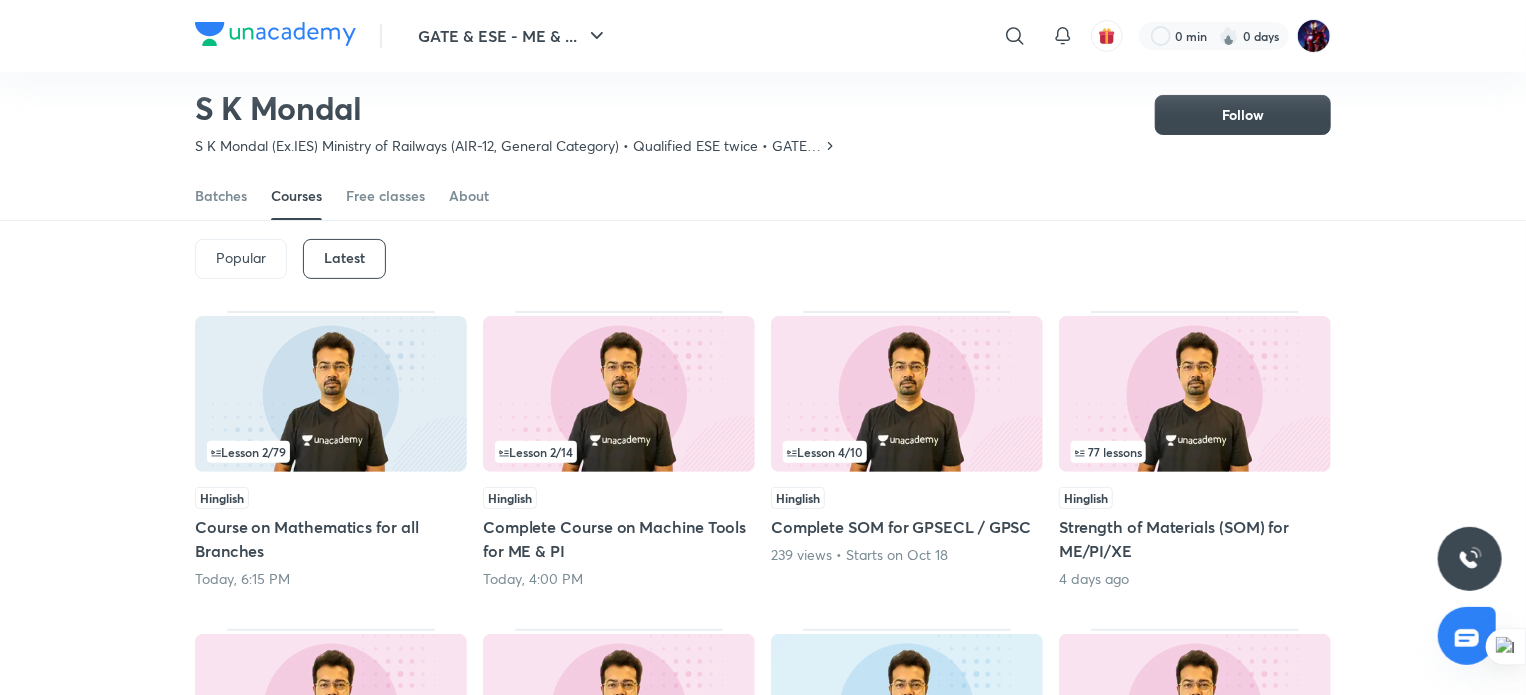 click on "Popular" at bounding box center [241, 258] 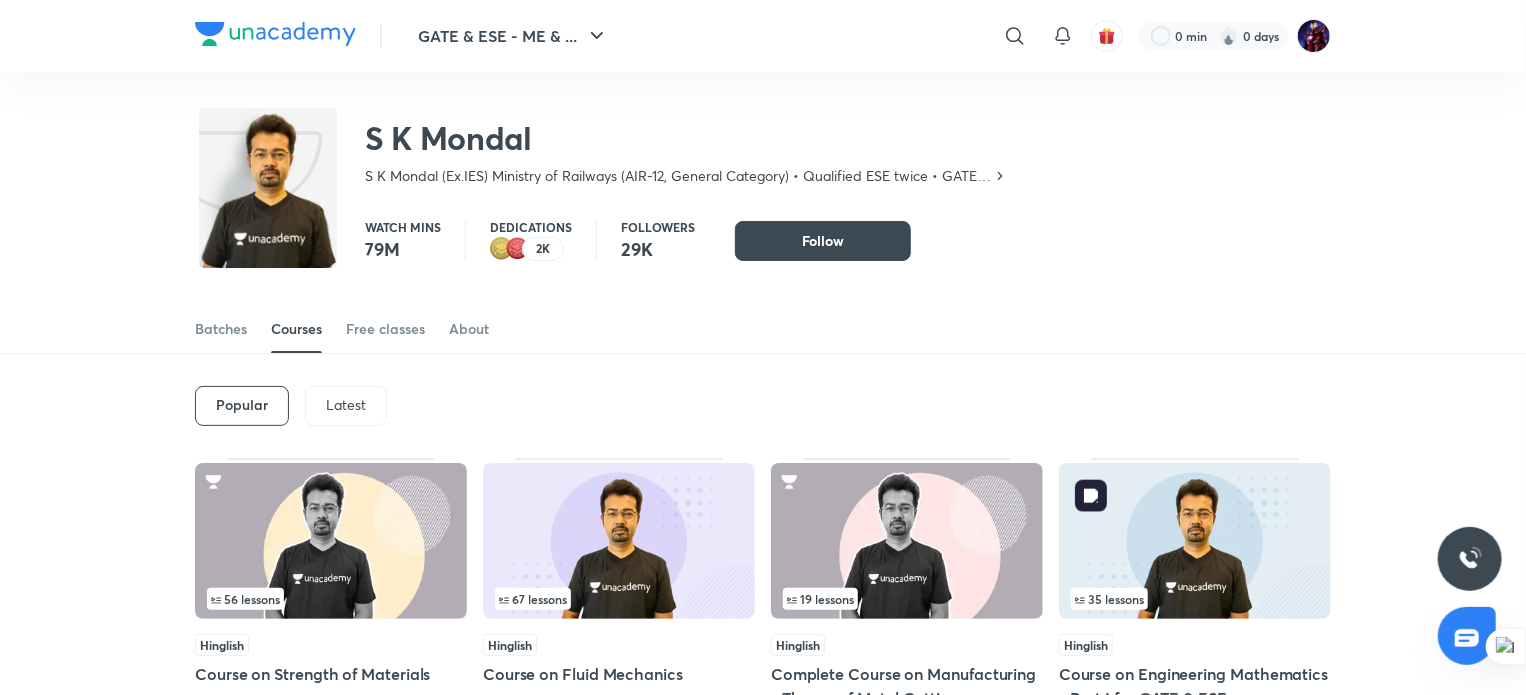 scroll, scrollTop: 0, scrollLeft: 0, axis: both 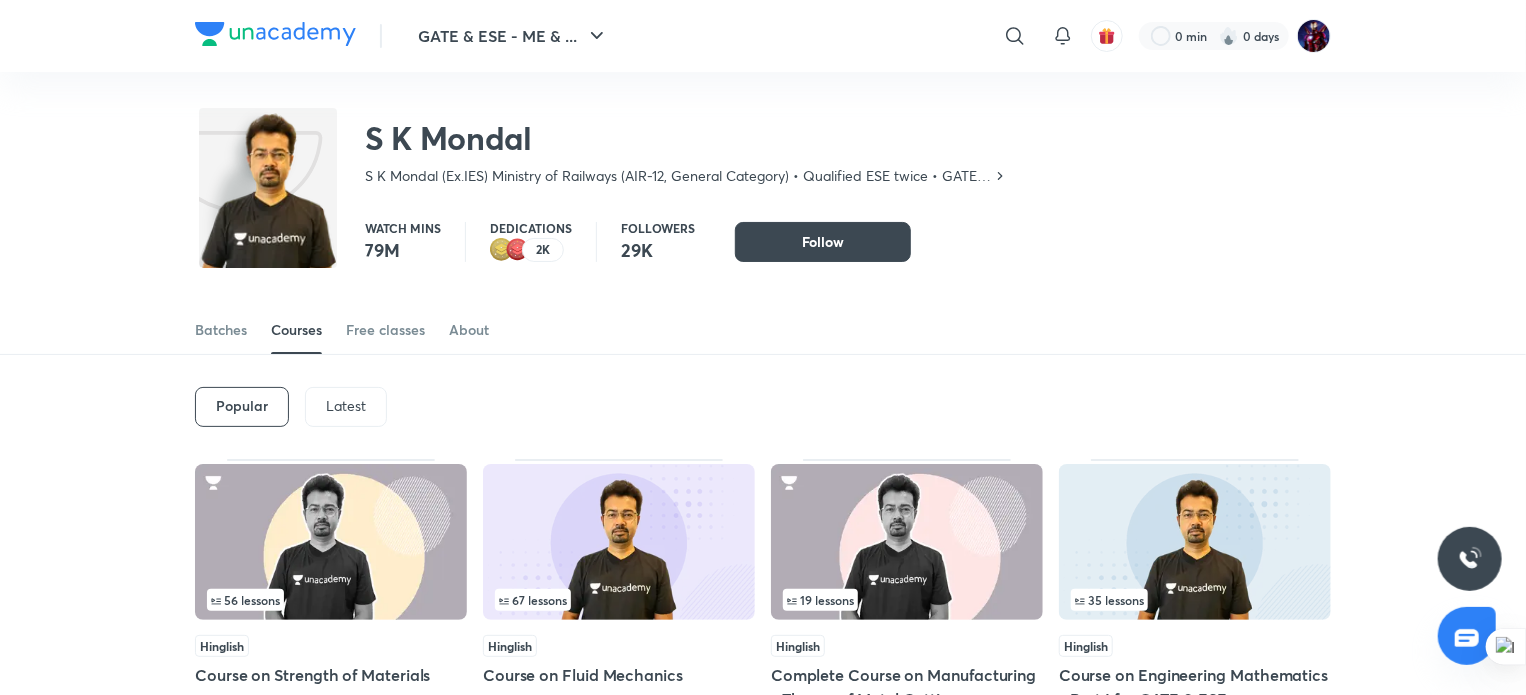 click on "Latest" at bounding box center [346, 407] 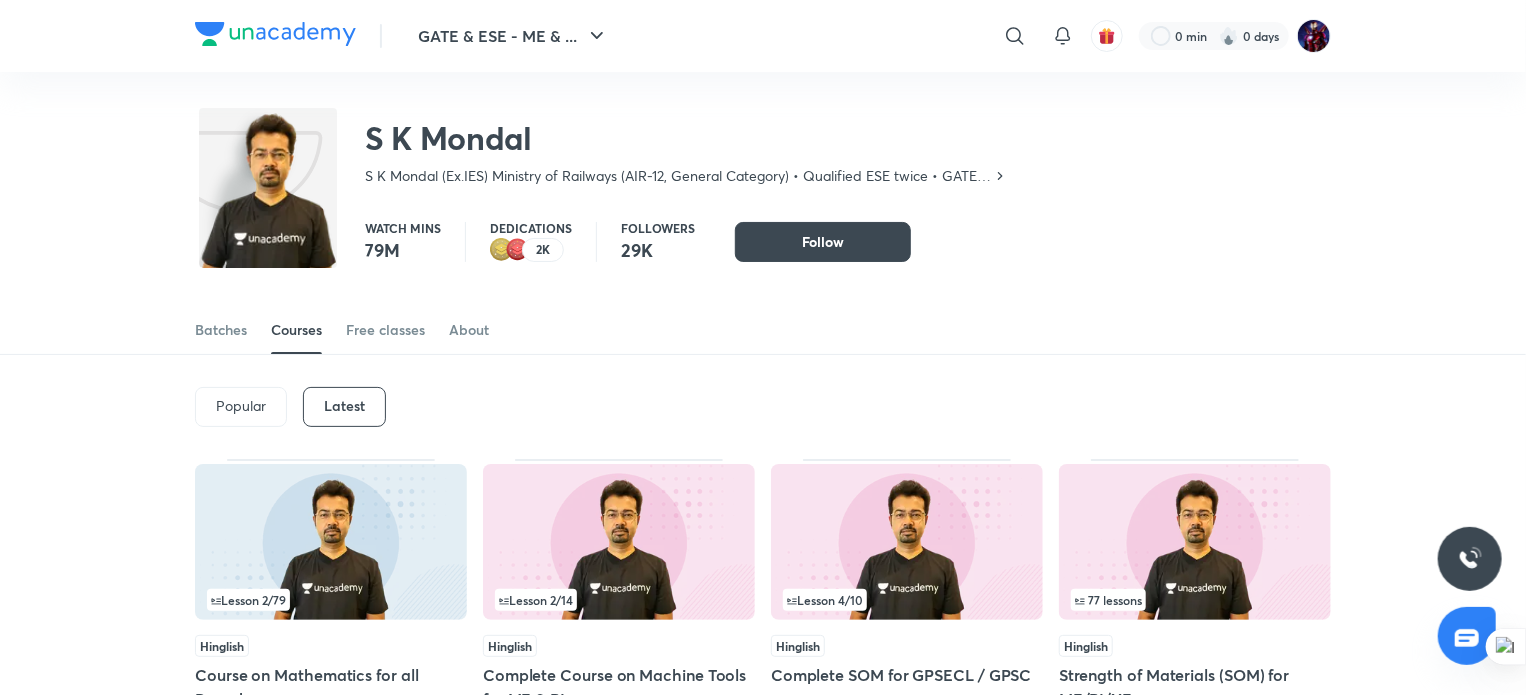 click on "Popular" at bounding box center [241, 407] 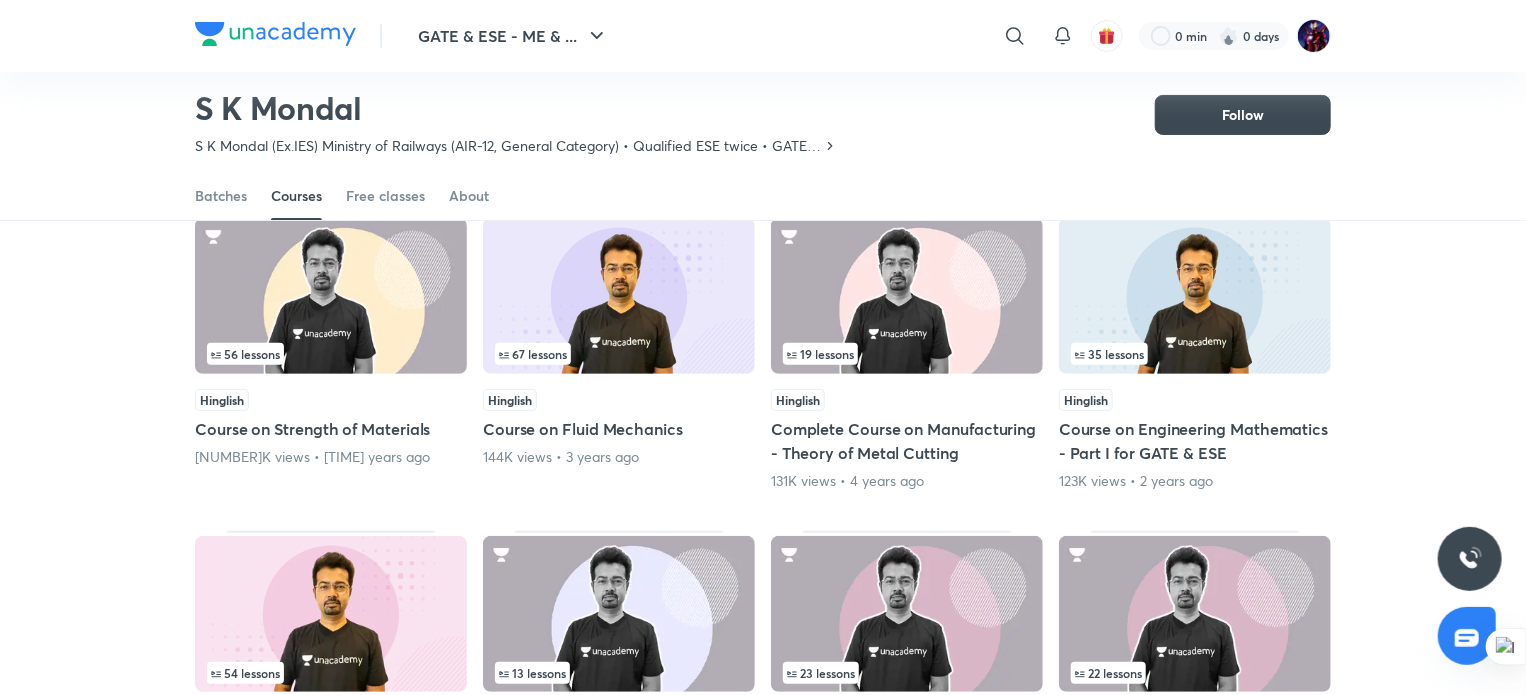 scroll, scrollTop: 86, scrollLeft: 0, axis: vertical 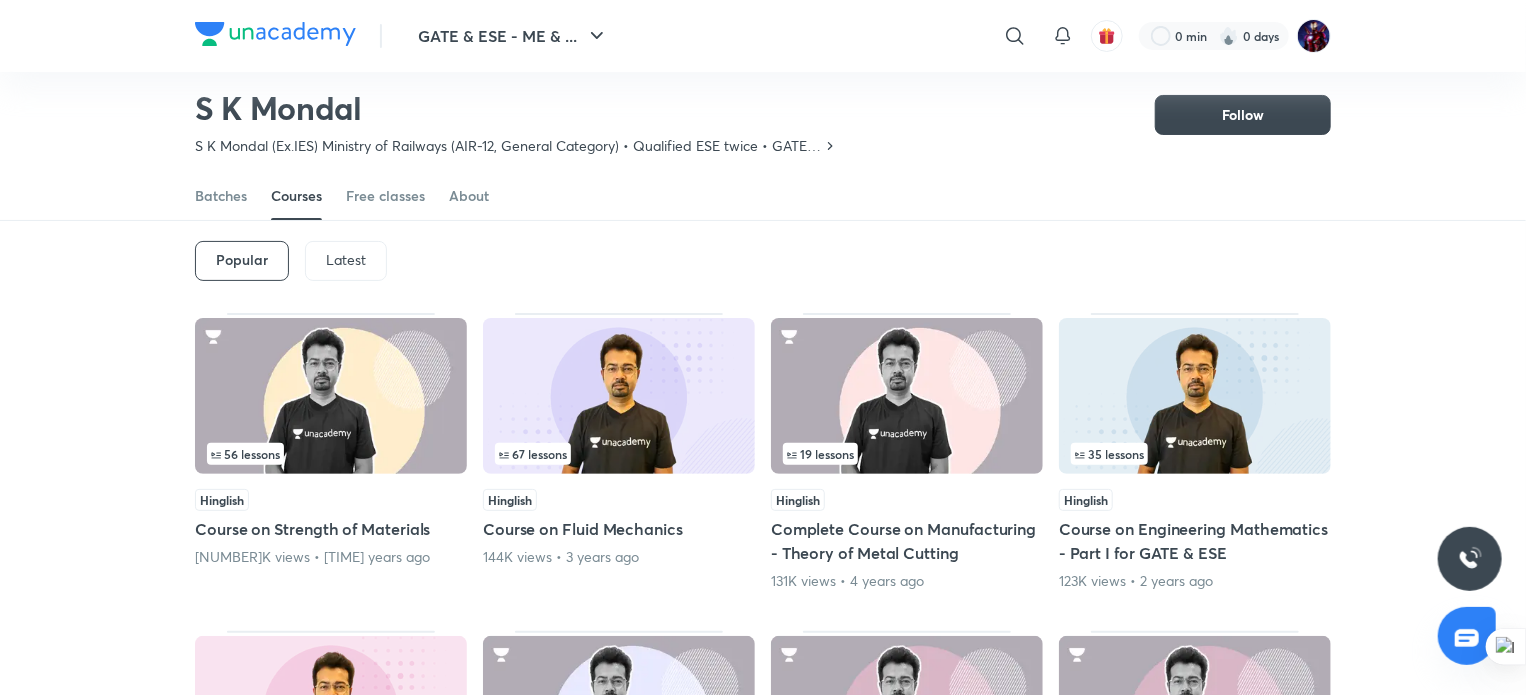 click on "Latest" at bounding box center (346, 261) 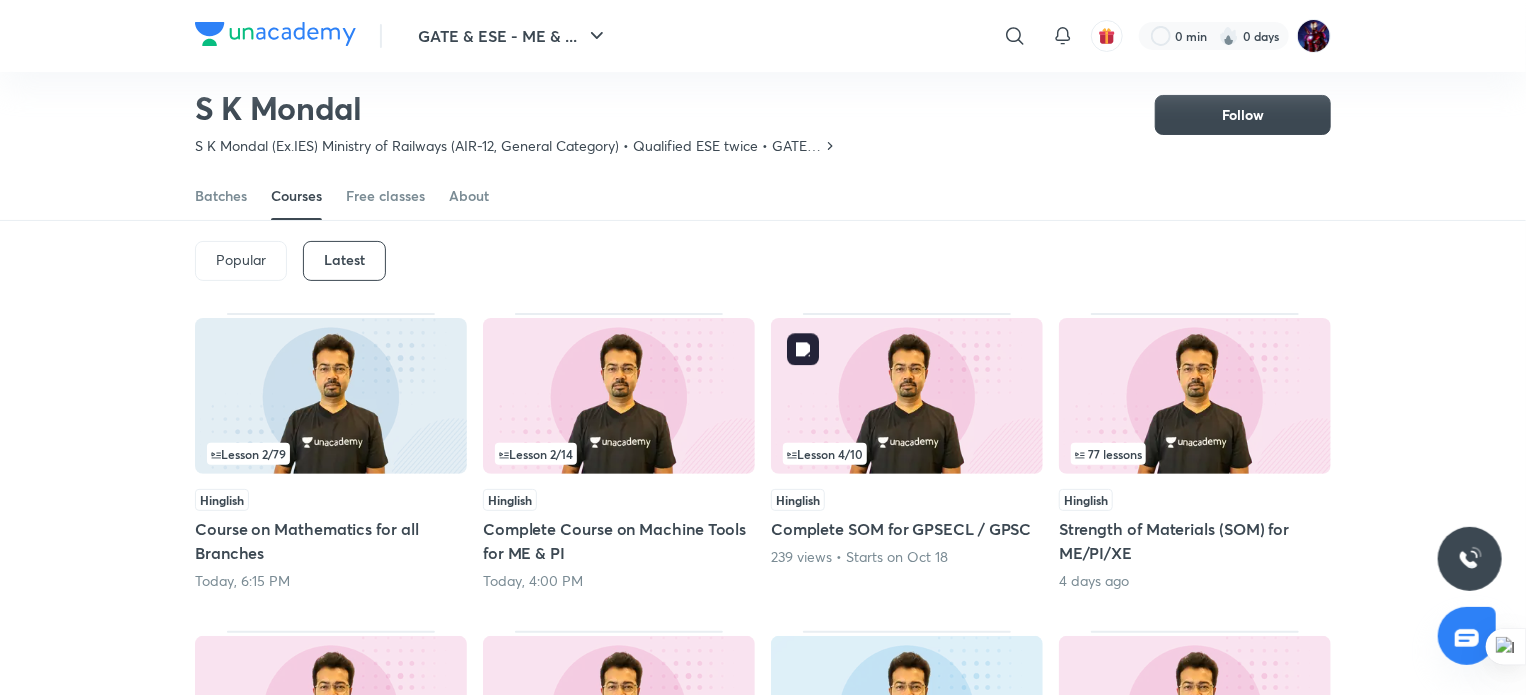 click at bounding box center (907, 396) 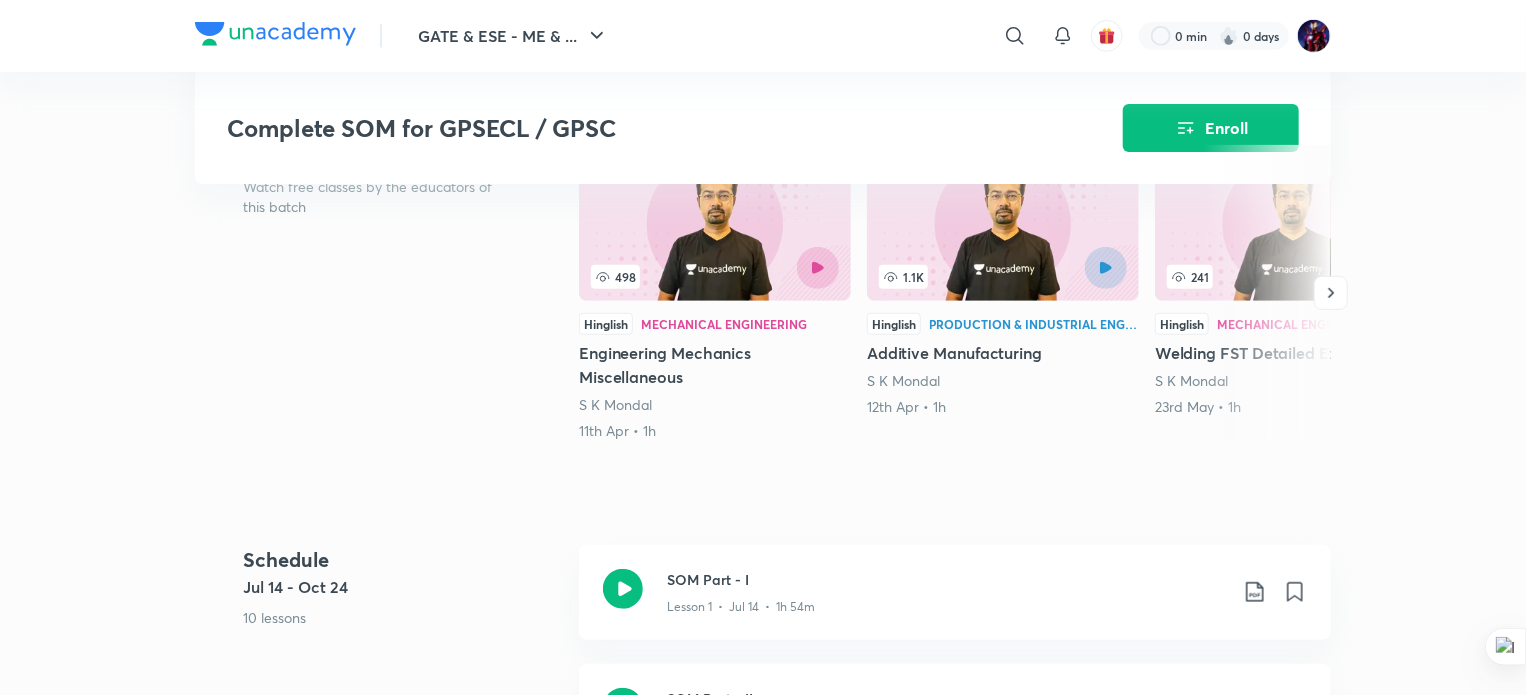scroll, scrollTop: 500, scrollLeft: 0, axis: vertical 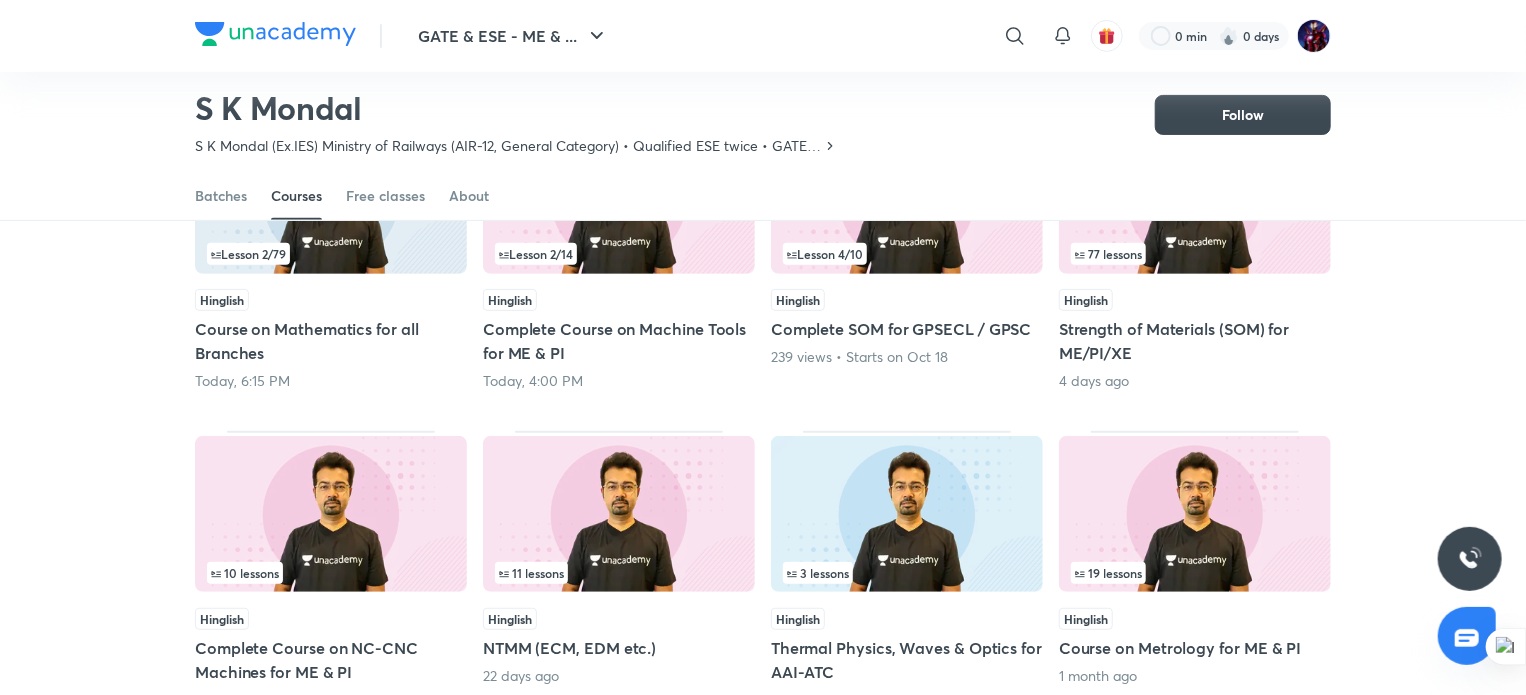 click on "77   lessons" at bounding box center (1108, 254) 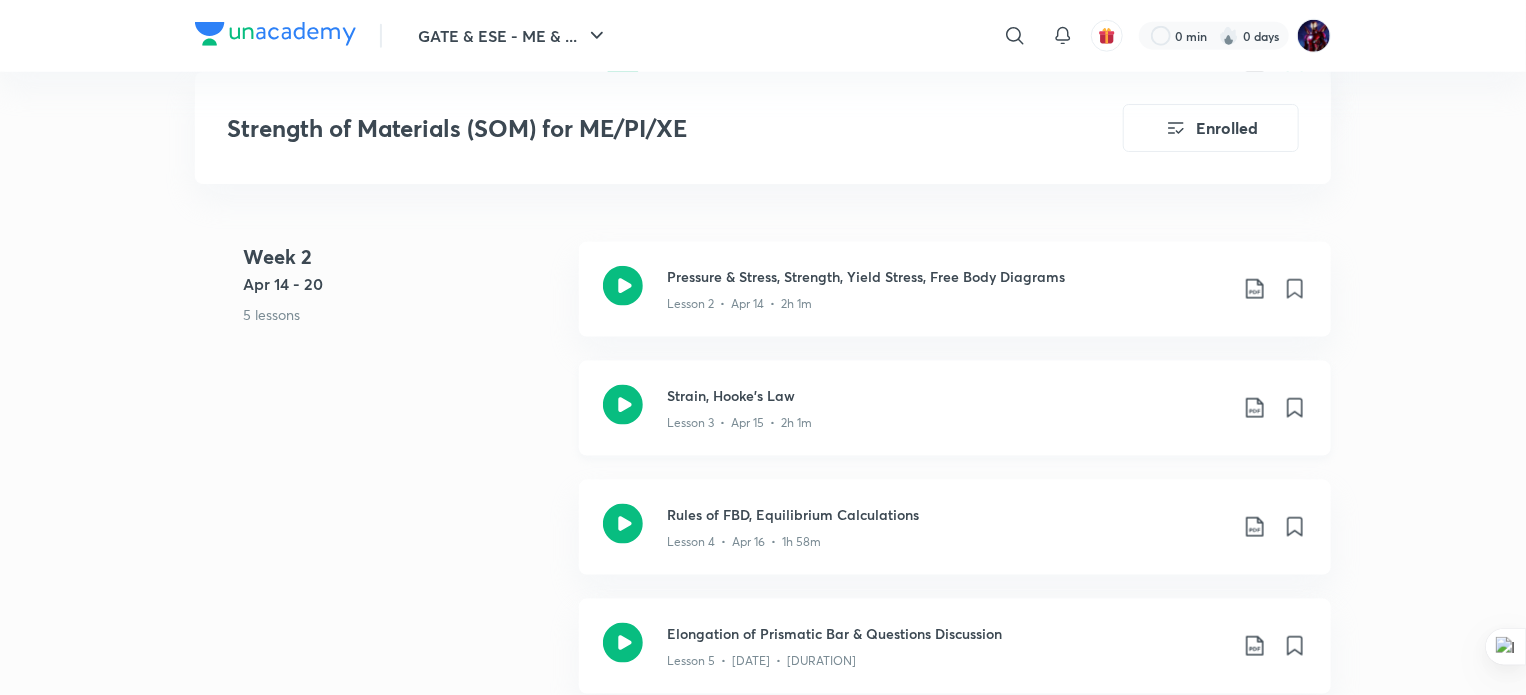 scroll, scrollTop: 1100, scrollLeft: 0, axis: vertical 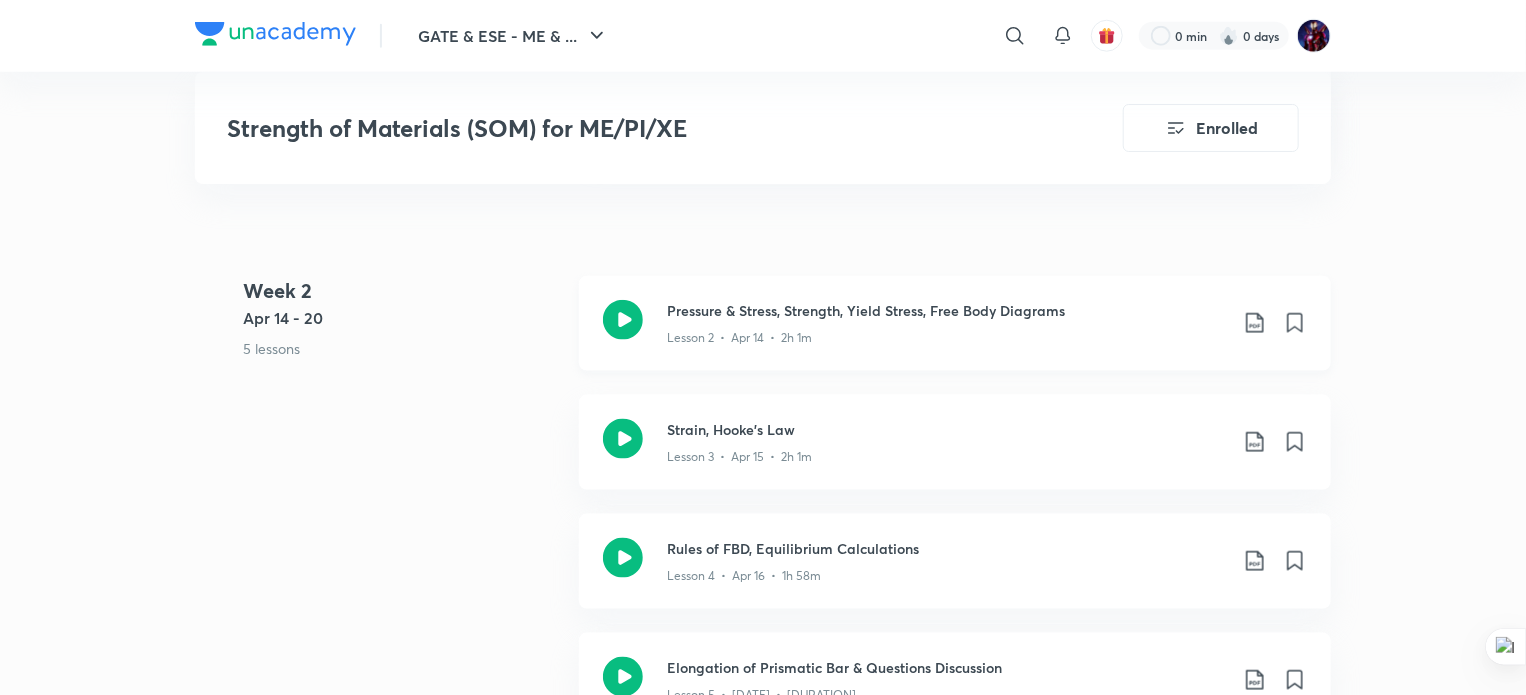 click on "Pressure & Stress, Strength, Yield Stress, Free Body Diagrams" at bounding box center (947, 310) 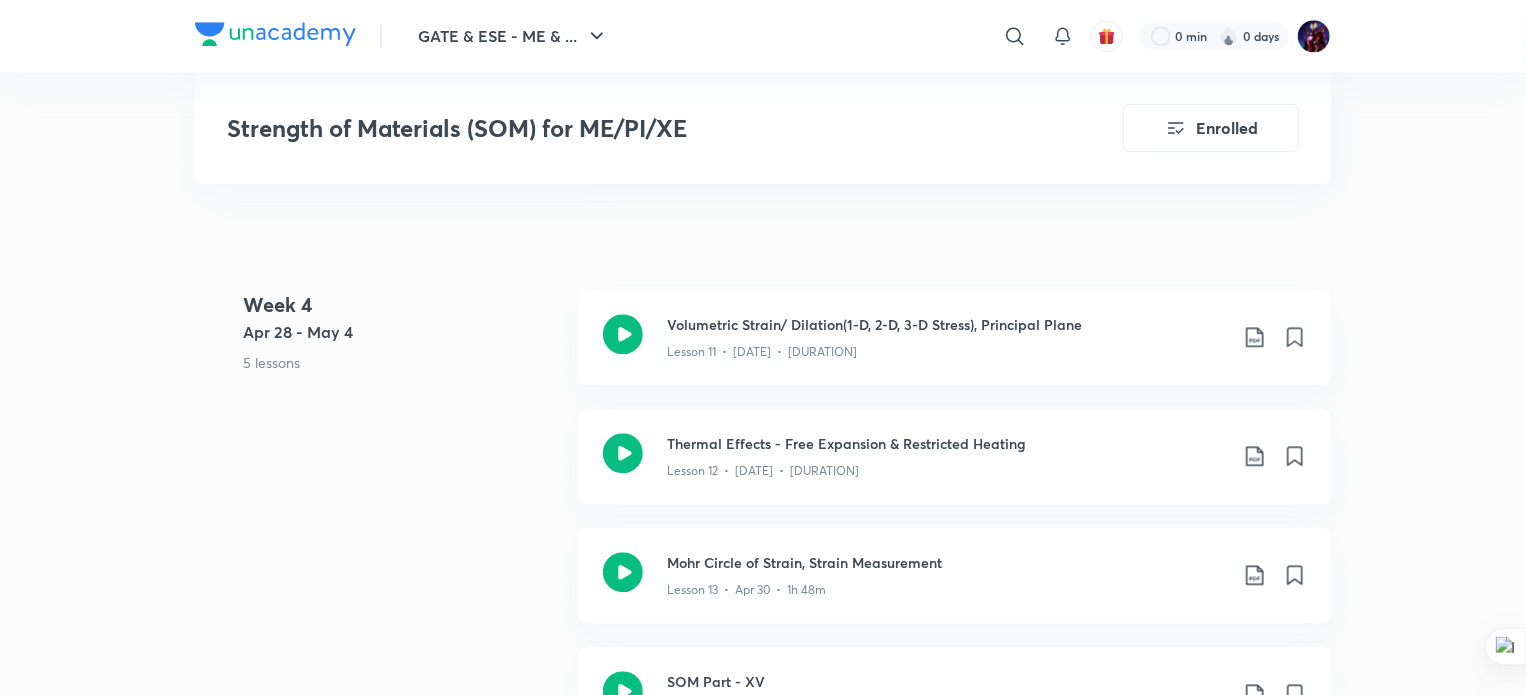 scroll, scrollTop: 2400, scrollLeft: 0, axis: vertical 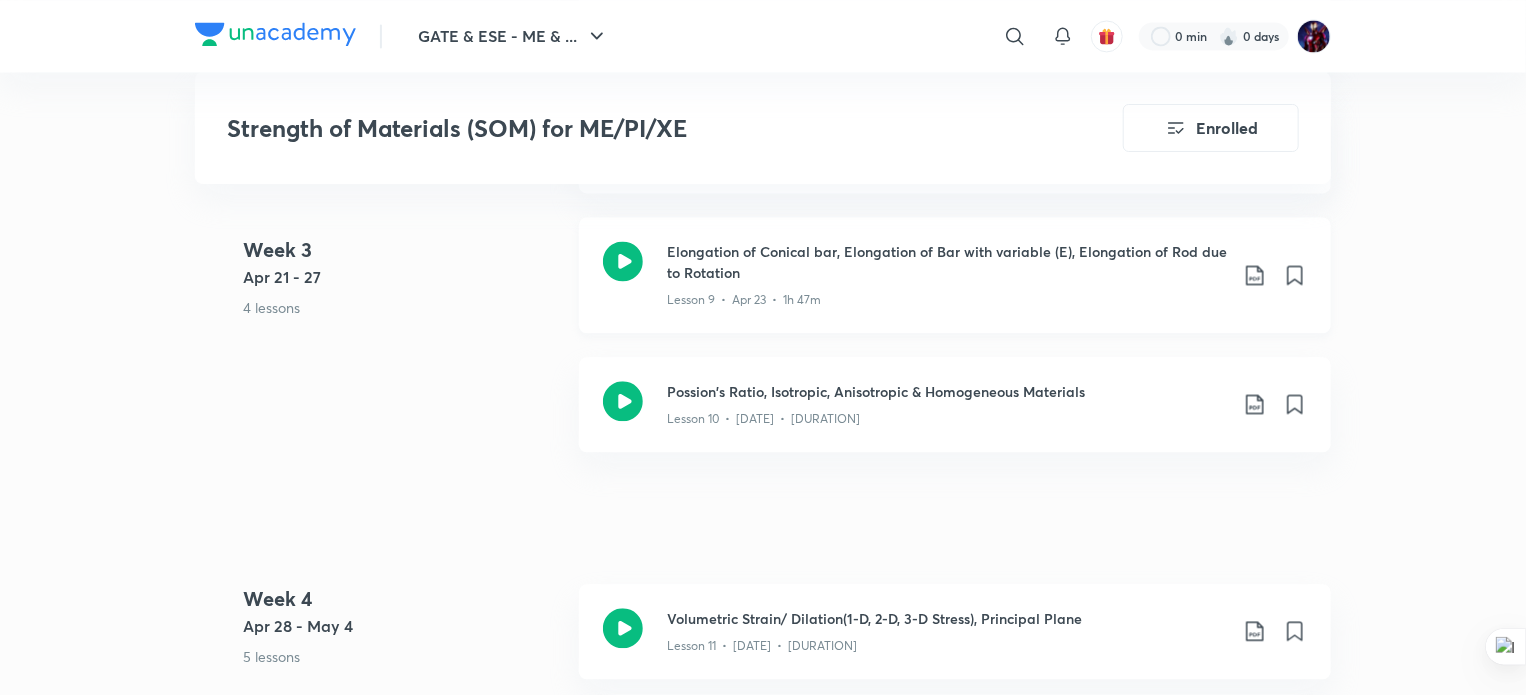 click 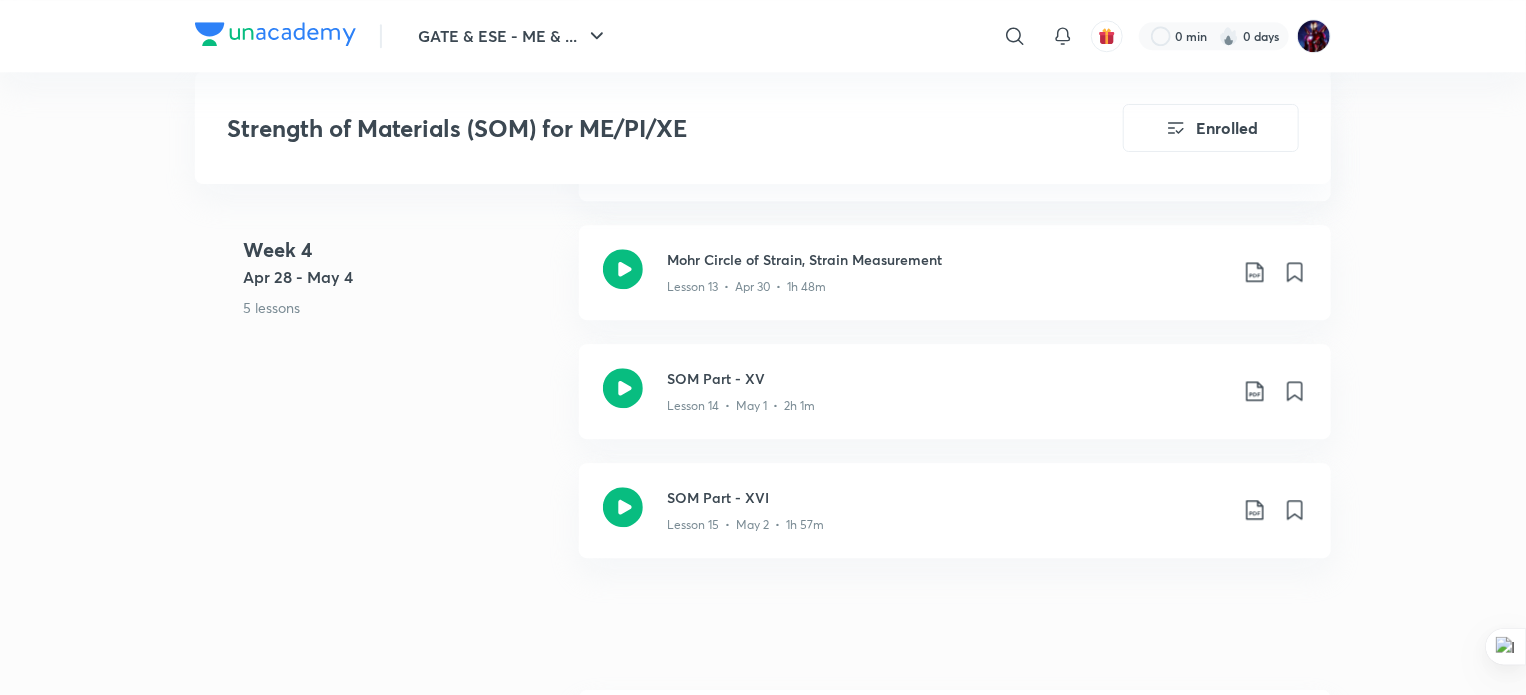 scroll, scrollTop: 2700, scrollLeft: 0, axis: vertical 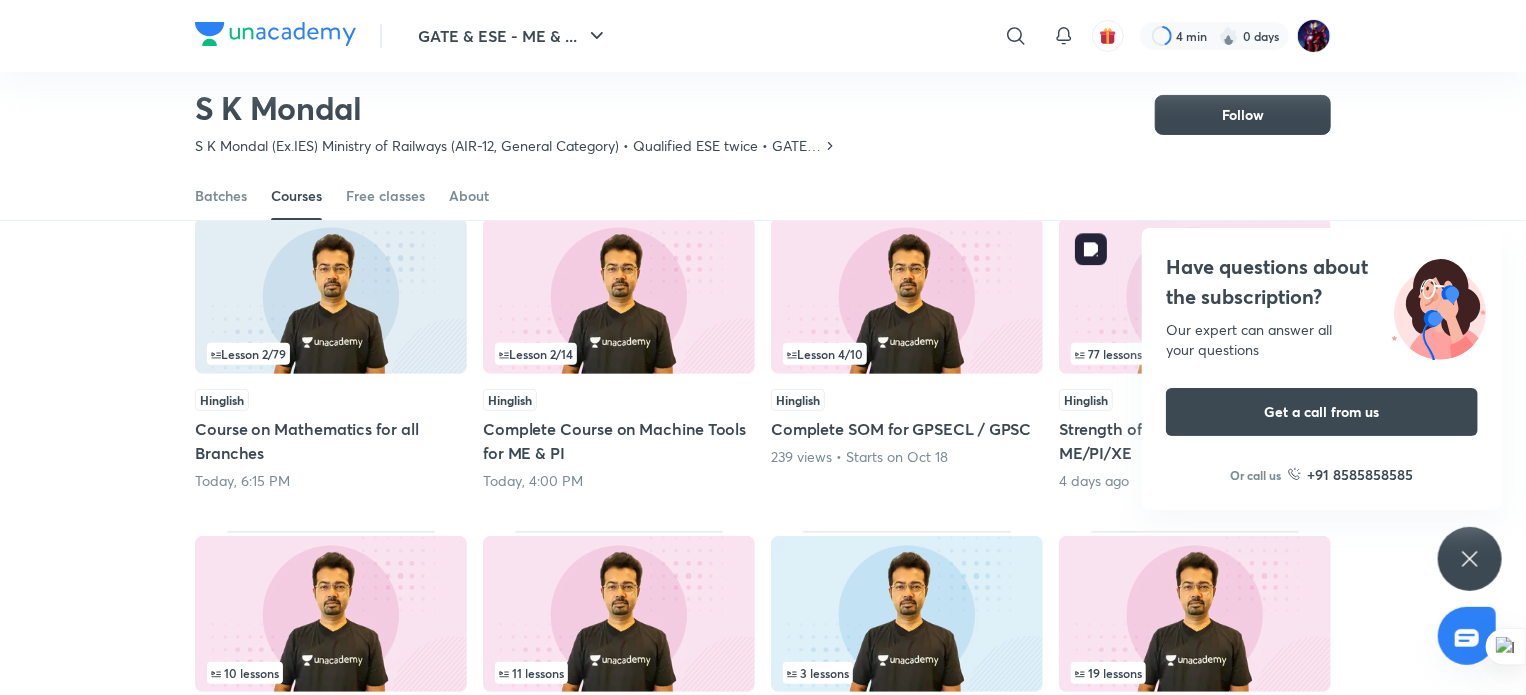 click on "Have questions about the subscription? Our expert can answer all your questions Get a call from us Or call us +91 8585858585" at bounding box center (1322, 369) 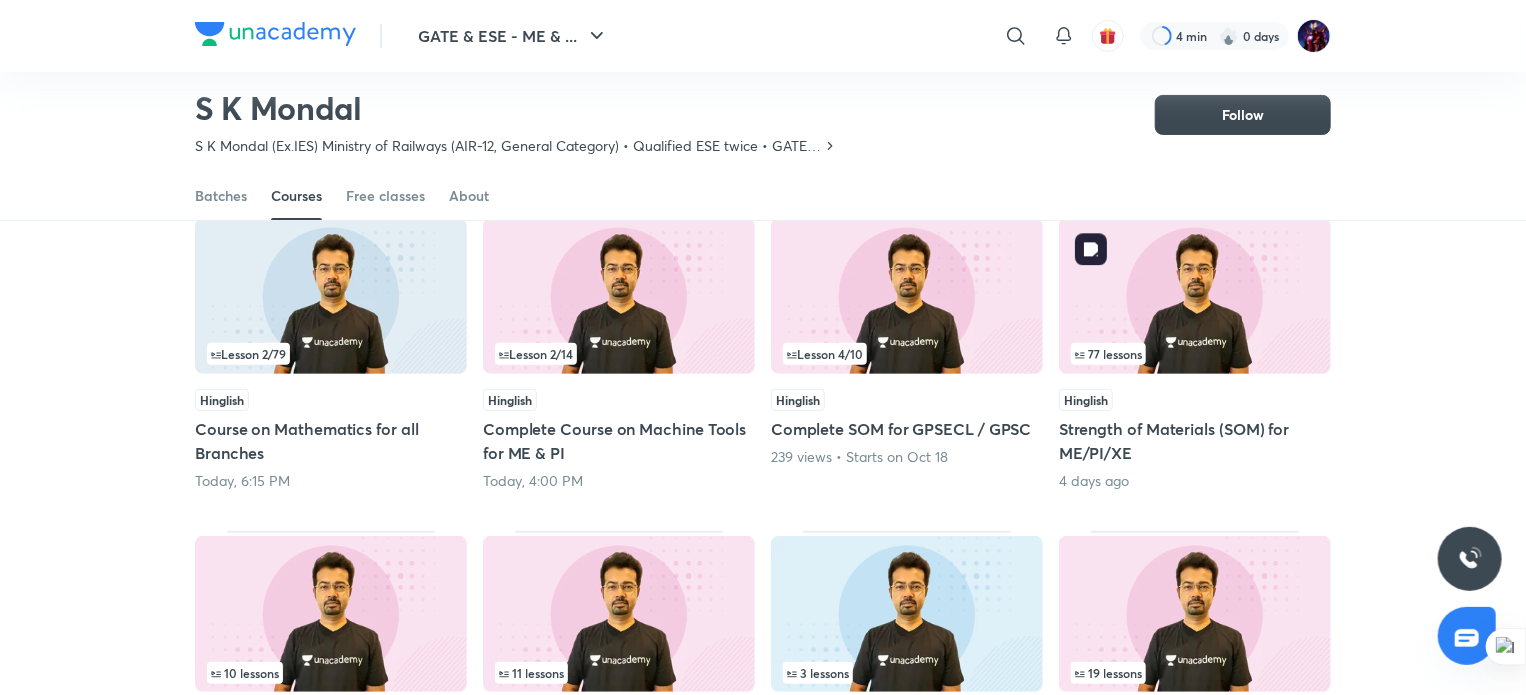 click at bounding box center (1195, 296) 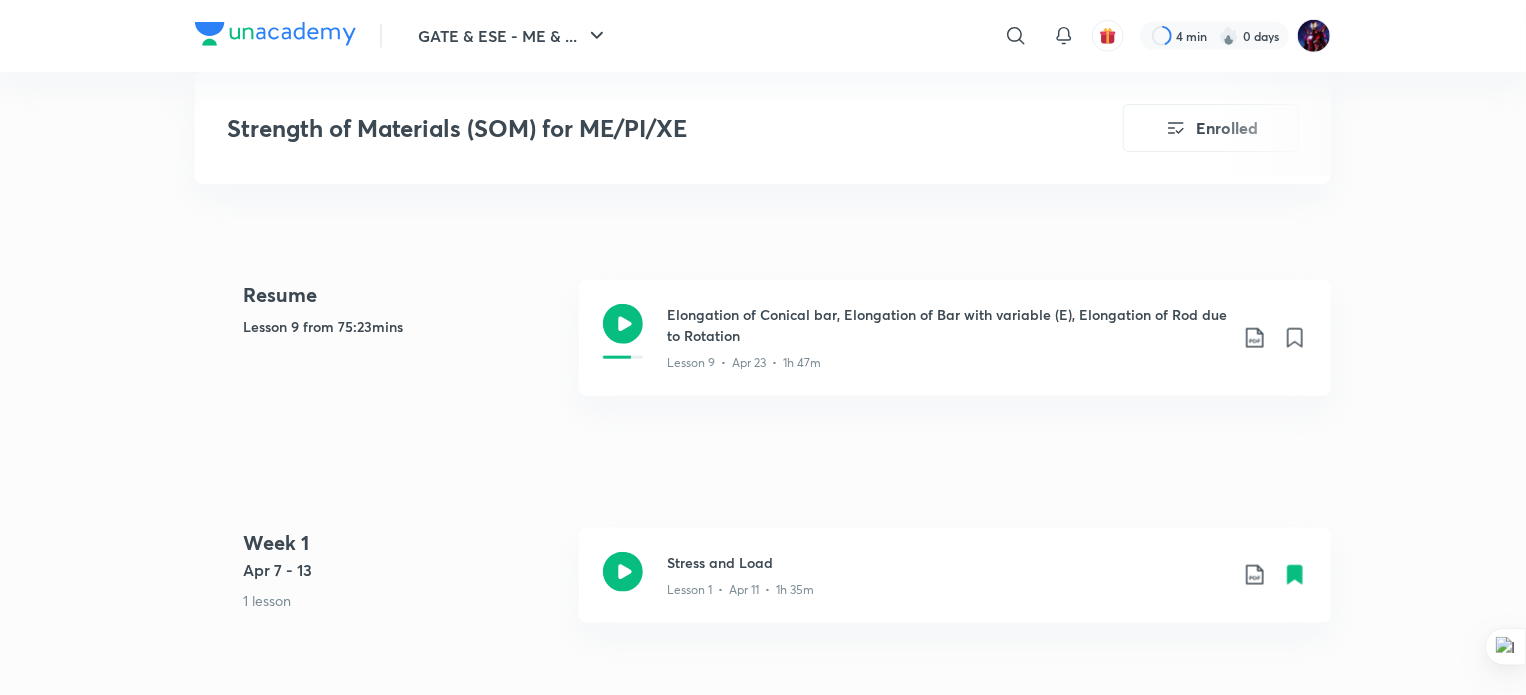 scroll, scrollTop: 1000, scrollLeft: 0, axis: vertical 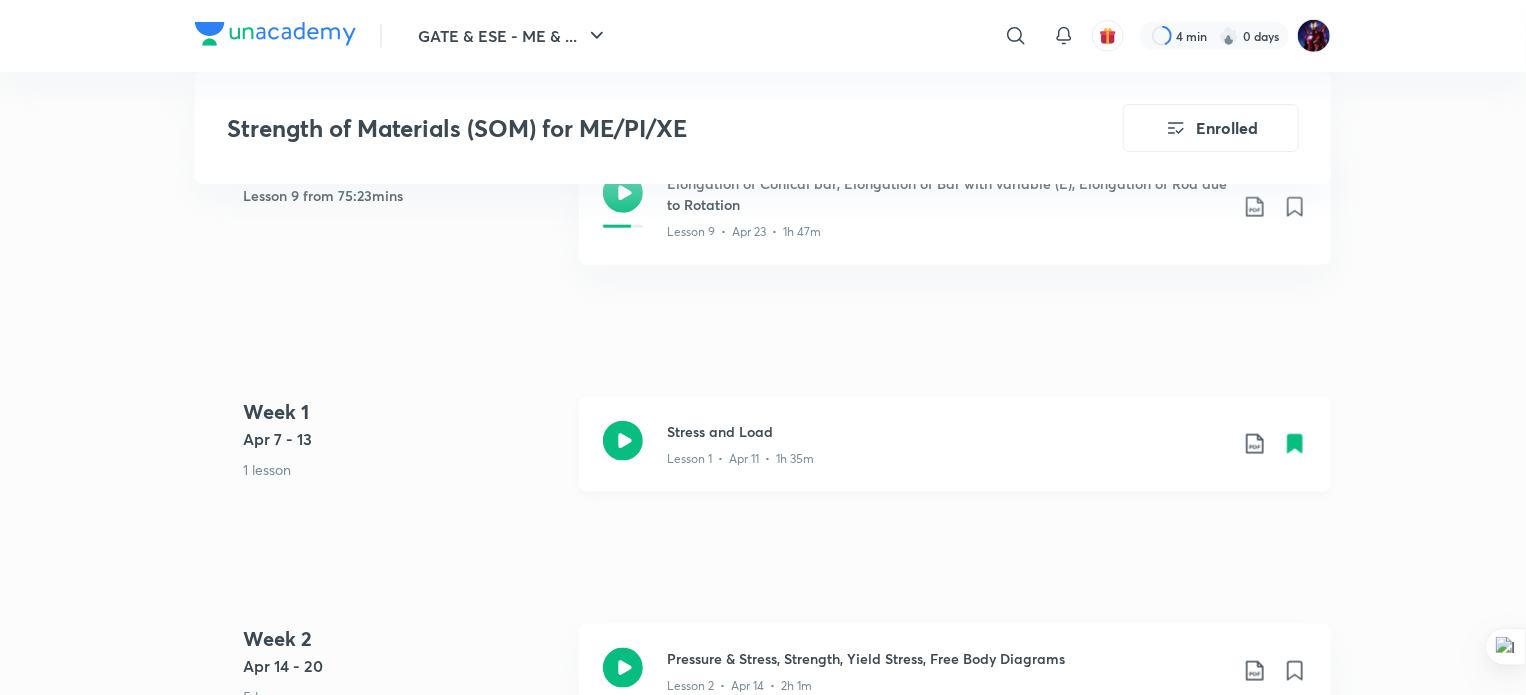 click 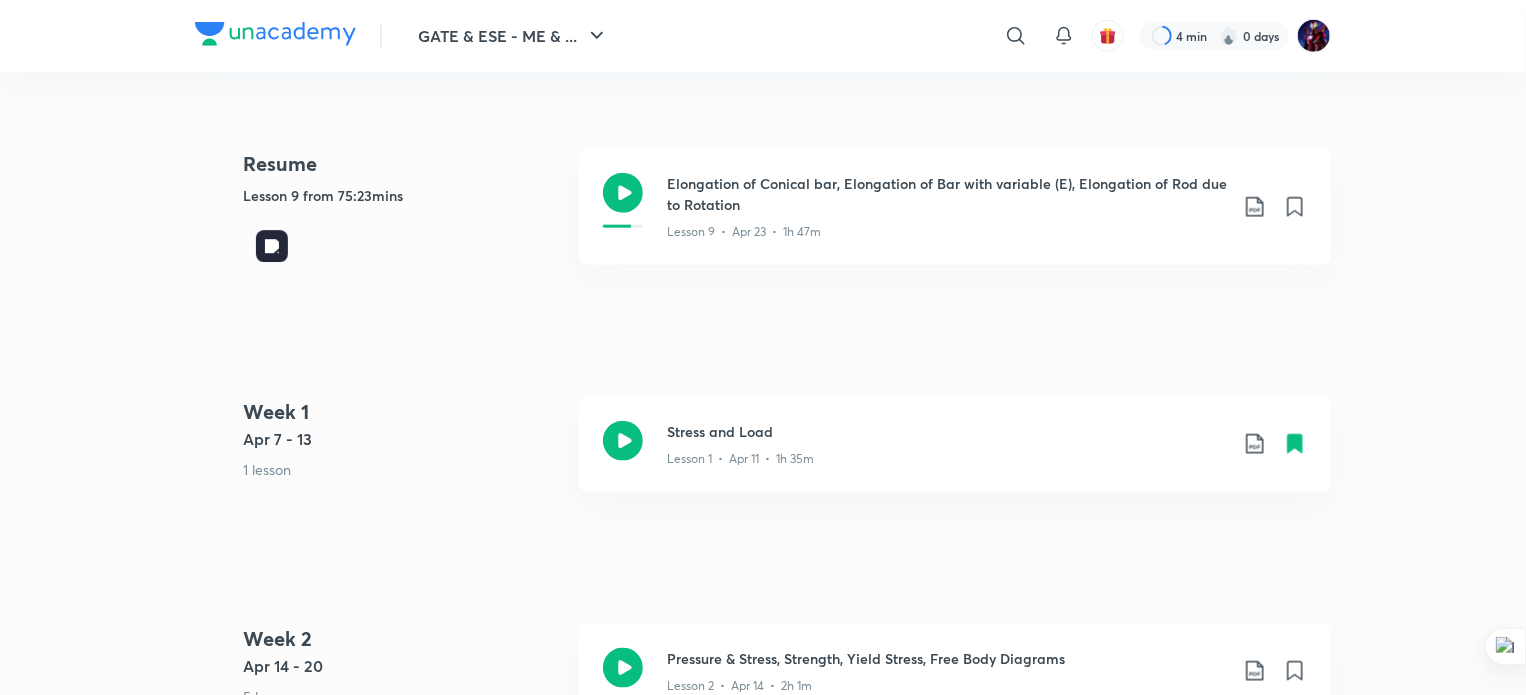 scroll, scrollTop: 0, scrollLeft: 0, axis: both 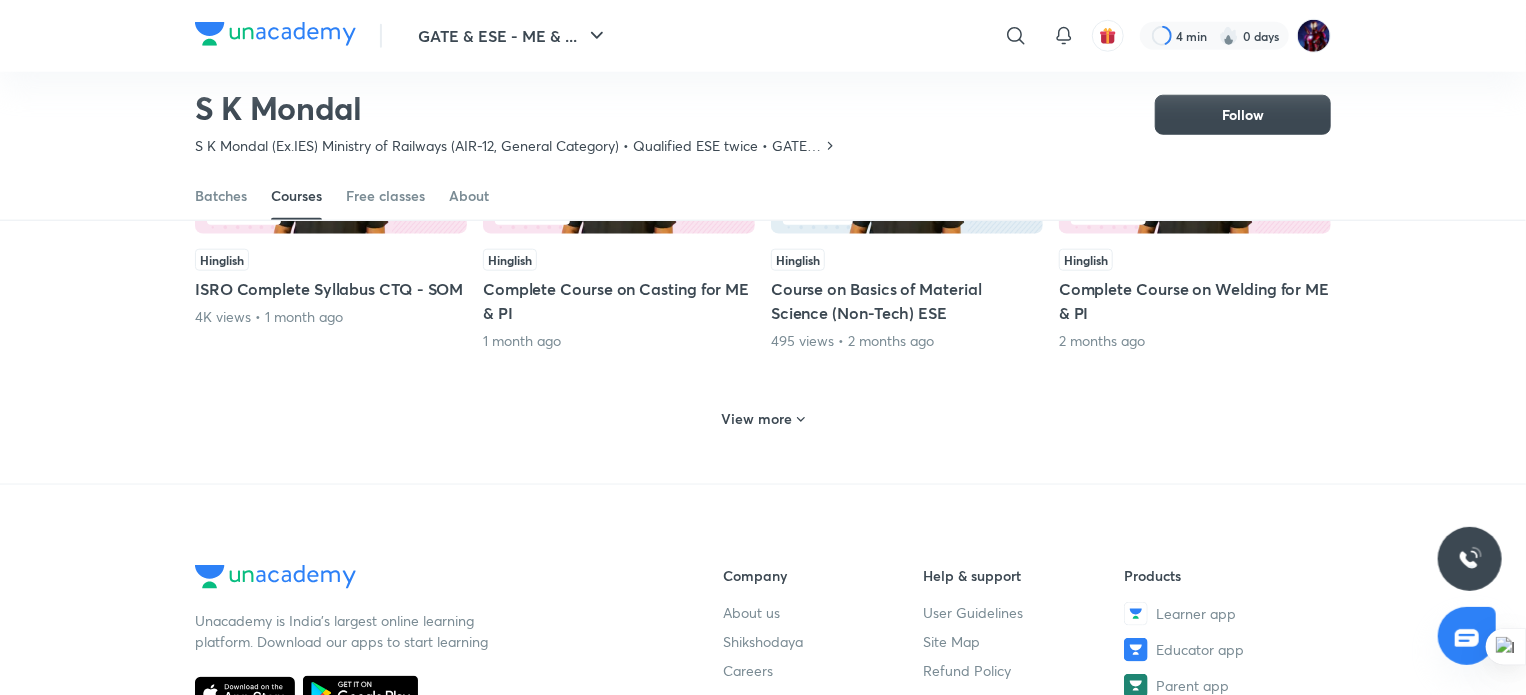 click 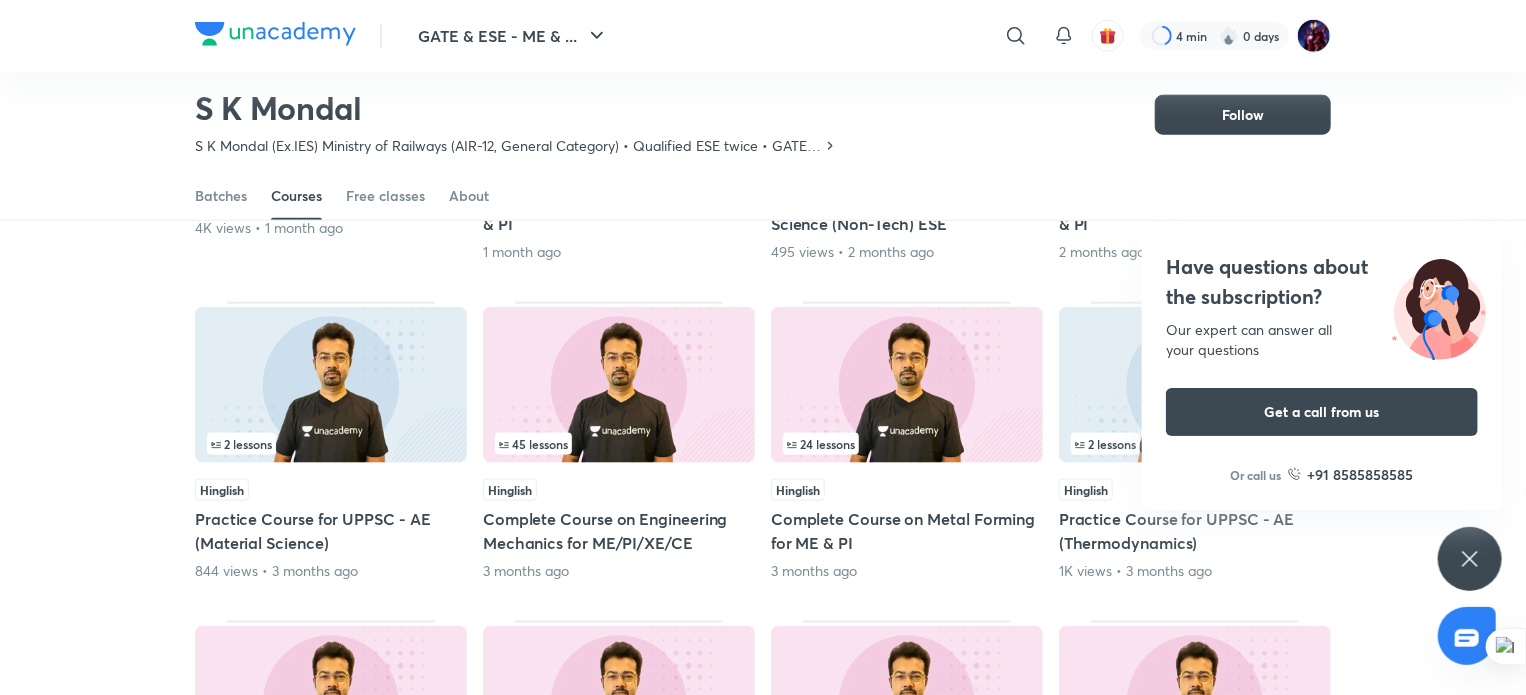 scroll, scrollTop: 1086, scrollLeft: 0, axis: vertical 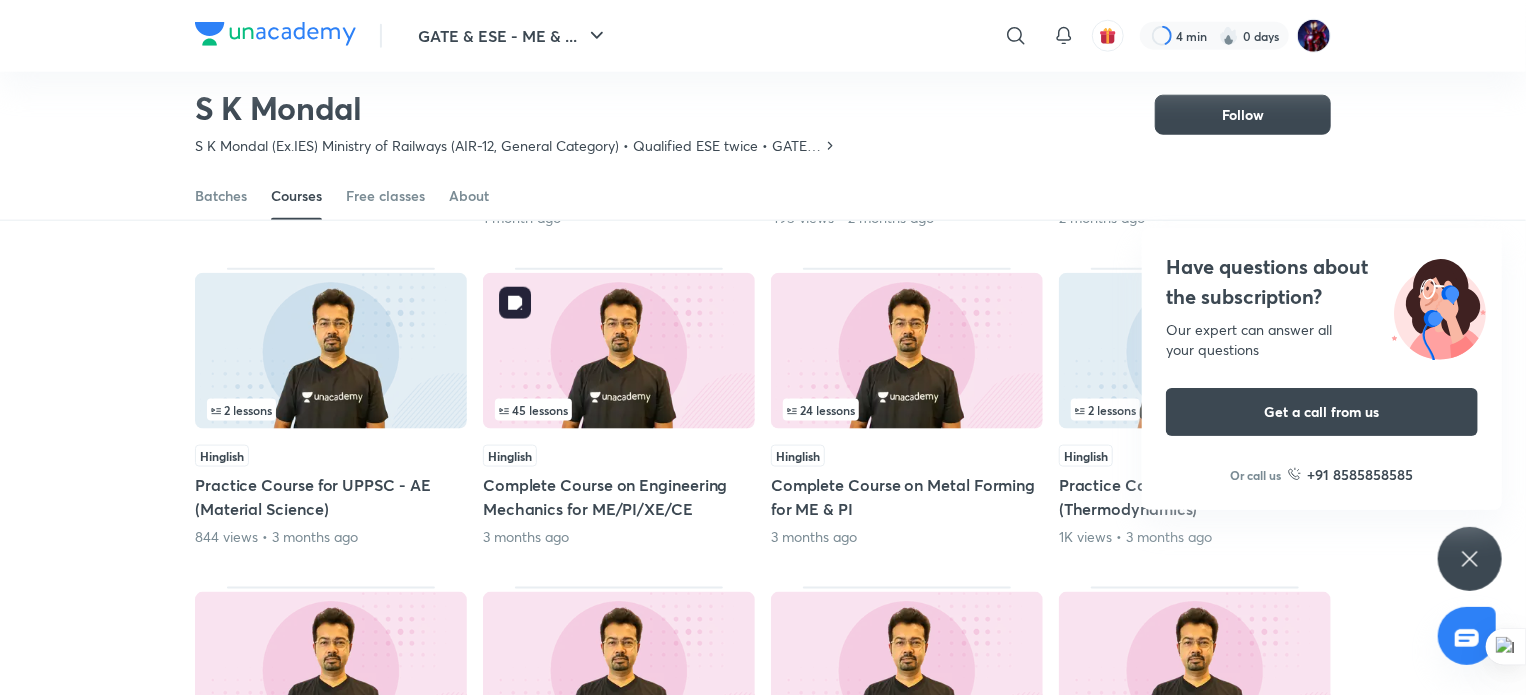click on "45   lessons" at bounding box center (533, 410) 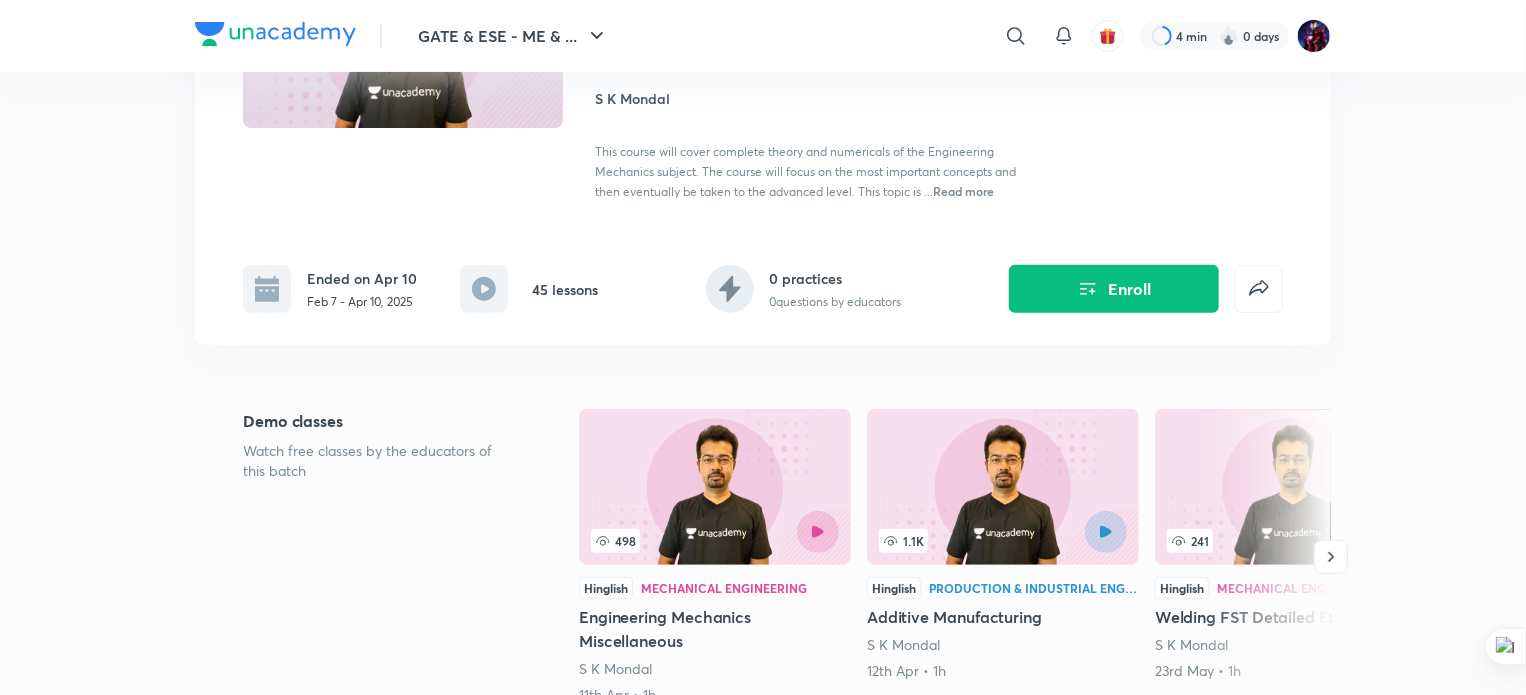 scroll, scrollTop: 300, scrollLeft: 0, axis: vertical 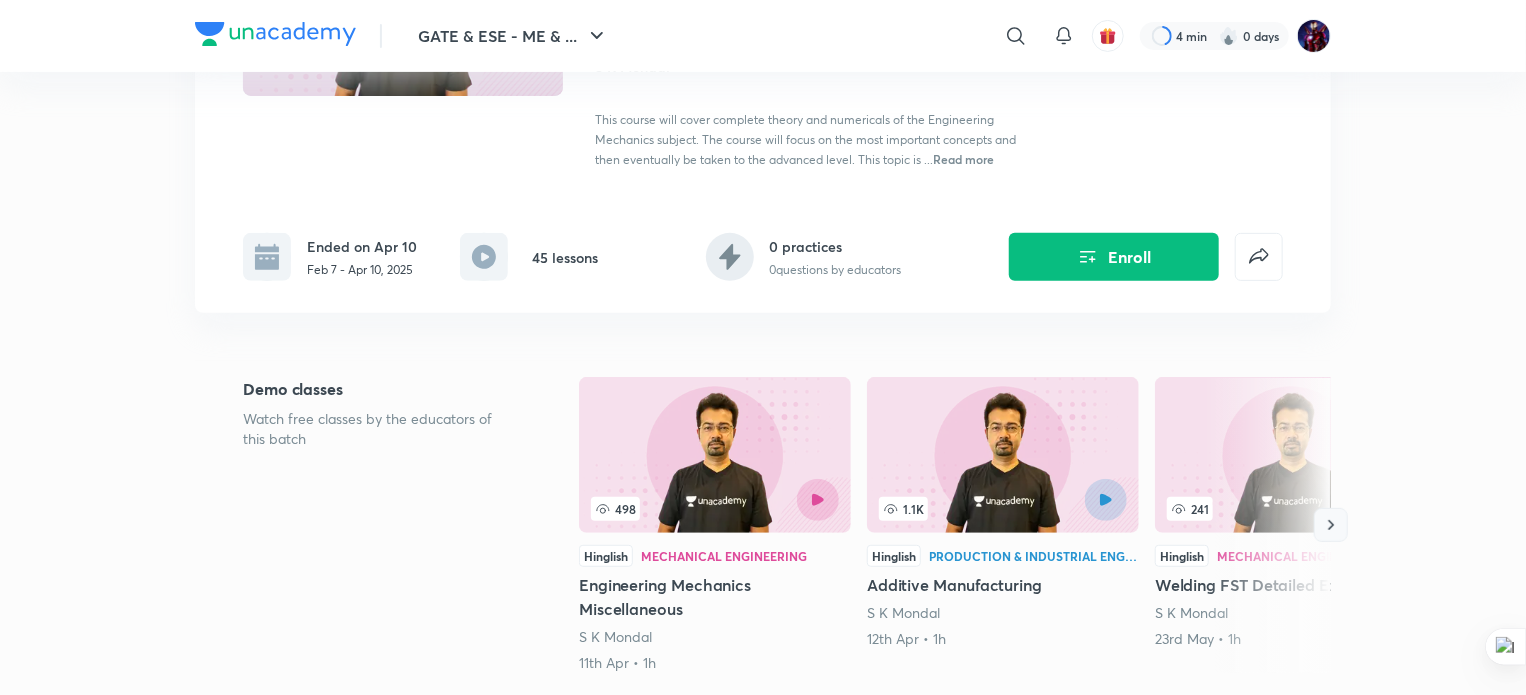 click at bounding box center [1331, 525] 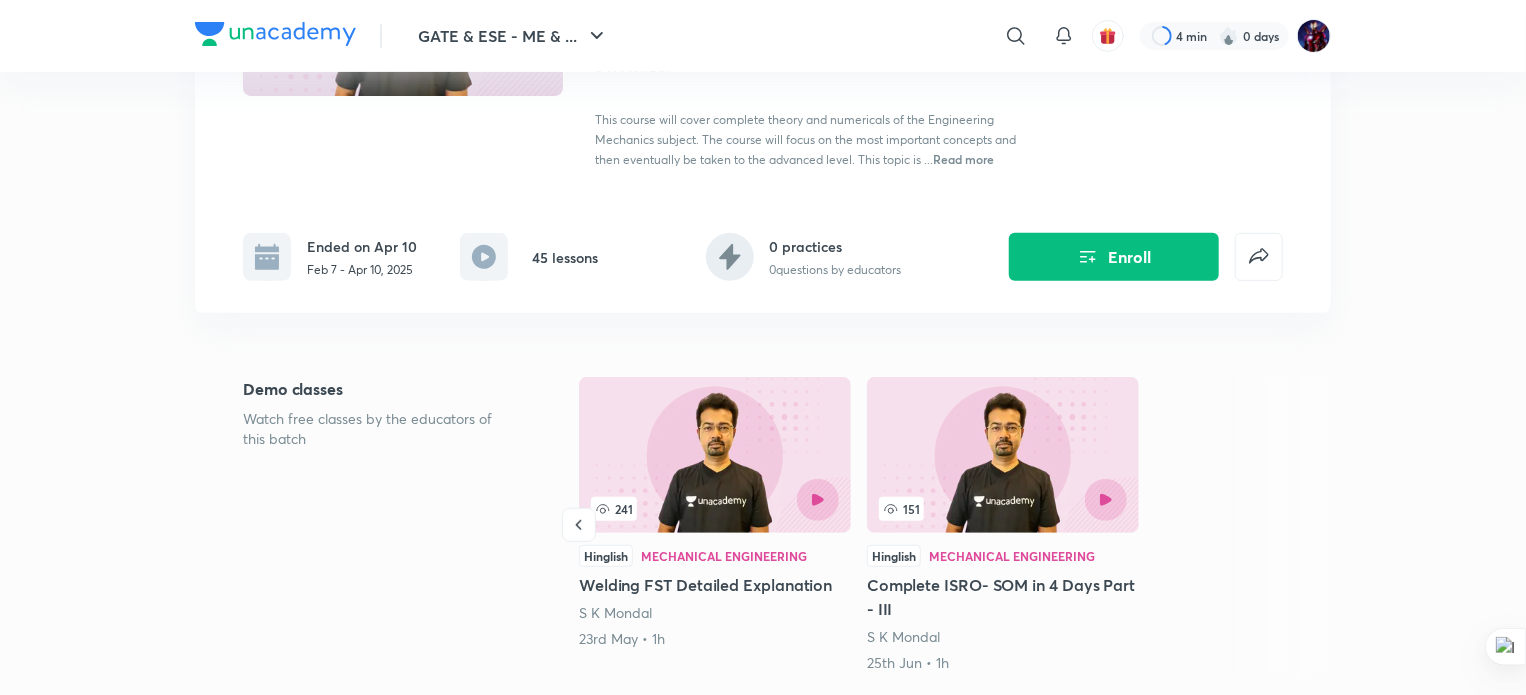 click on "GATE & ESE - ME &  ... ​ [TIME] [TIME] Complete Course on Engineering Mechanics for ME/PI/XE/CE Enroll GATE & ESE - ME & CH Plus Syllabus Mechanical Engineering Hinglish Complete Course on Engineering Mechanics for ME/PI/XE/CE [INITIAL] [INITIAL] This course will cover complete theory and numericals of the Engineering Mechanics subject. The course will focus on the most important concepts and then eventually be taken to the advanced level. This topic is ...  Read more Ended on [DATE] [DATE] - [DATE], [YEAR] [NUMBER] lessons [NUMBER] practices [NUMBER]  questions by educators Enroll Demo classes   Watch free classes by the educators of this batch   [NUMBER] Hinglish Mechanical Engineering Engineering Mechanics Miscellaneous [INITIAL] [INITIAL] [DATE] • [DURATION]    [NUMBER]K Hinglish Production & Industrial Engineering Additive Manufacturing [INITIAL] [INITIAL] [DATE] • [DURATION]    [NUMBER] Hinglish Mechanical Engineering Welding FST Detailed Explanation [INITIAL] [INITIAL] [DATE] • [DURATION]    [NUMBER] Hinglish Mechanical Engineering Complete ISRO- SOM in 4 Days Part - III [INITIAL] [INITIAL] Resume" at bounding box center [763, 1823] 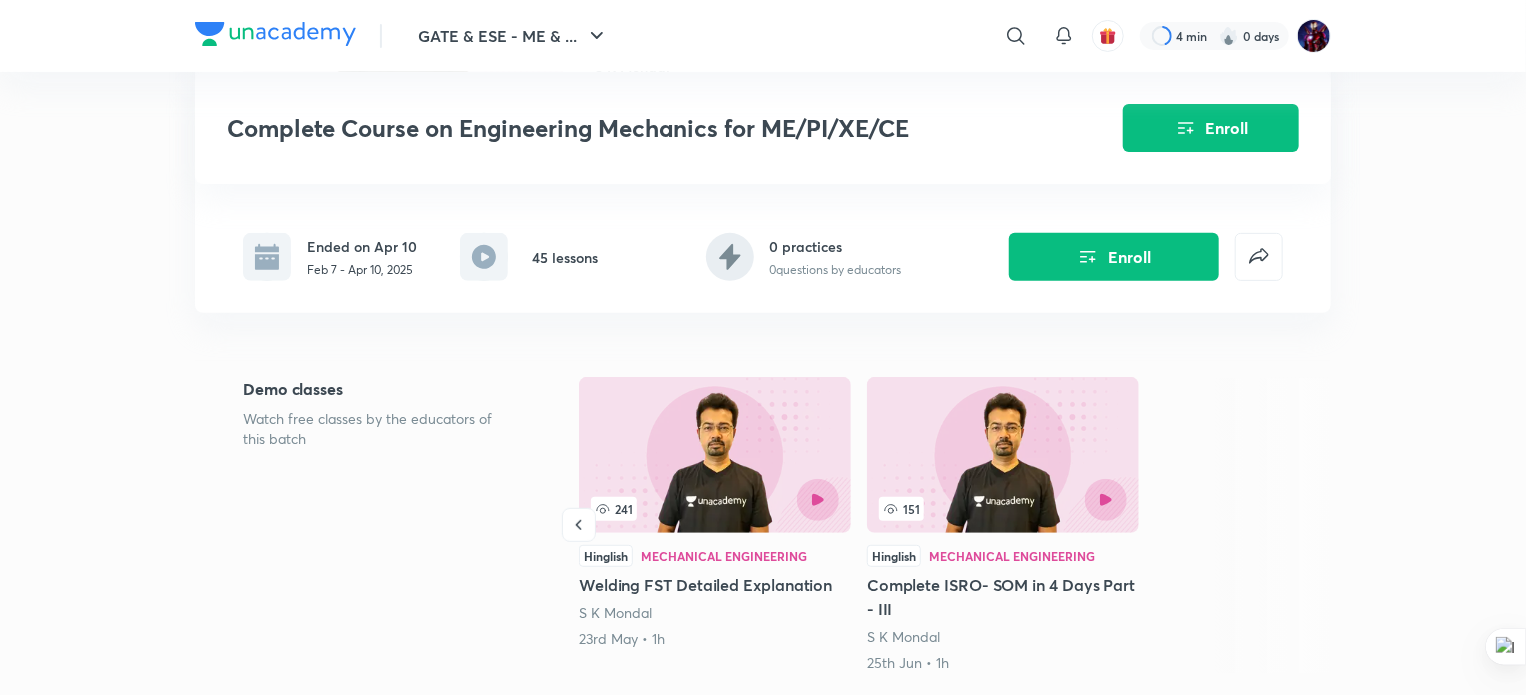 scroll, scrollTop: 1086, scrollLeft: 0, axis: vertical 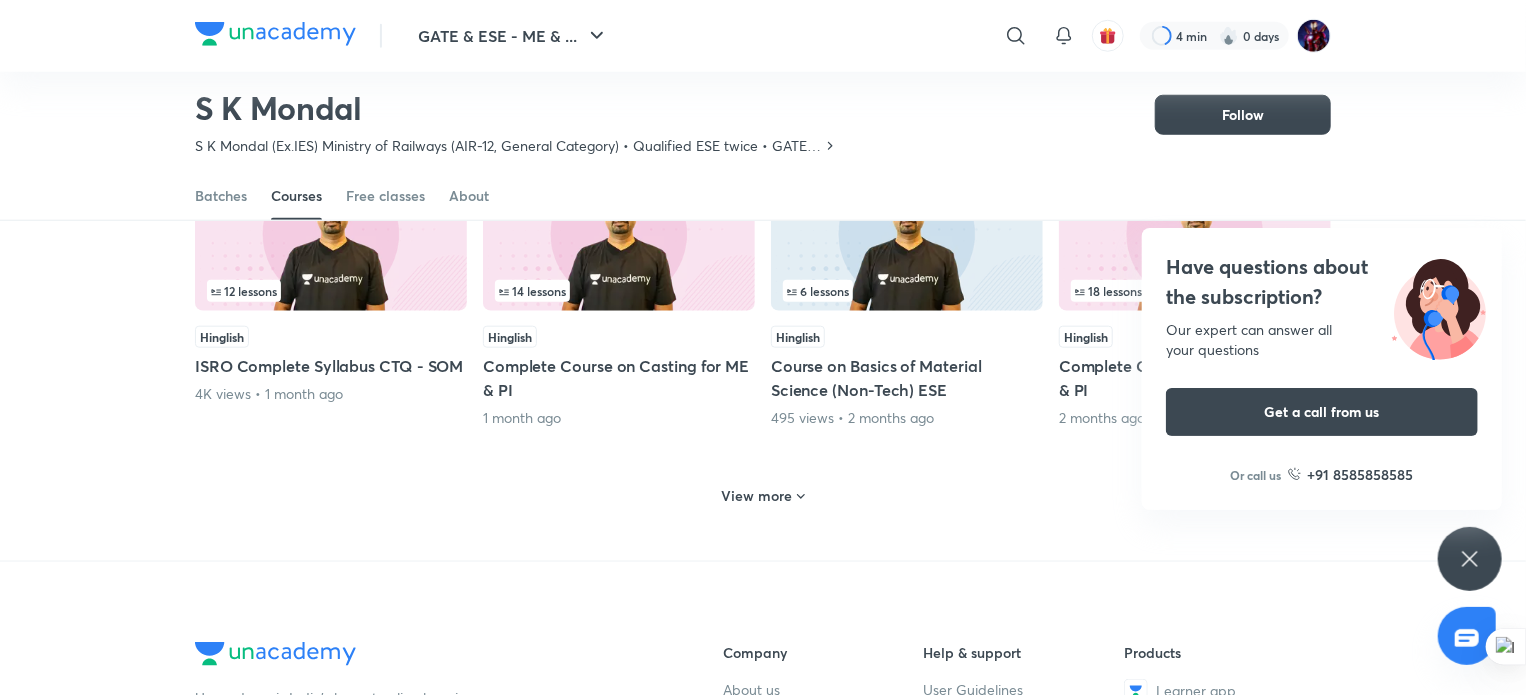 click 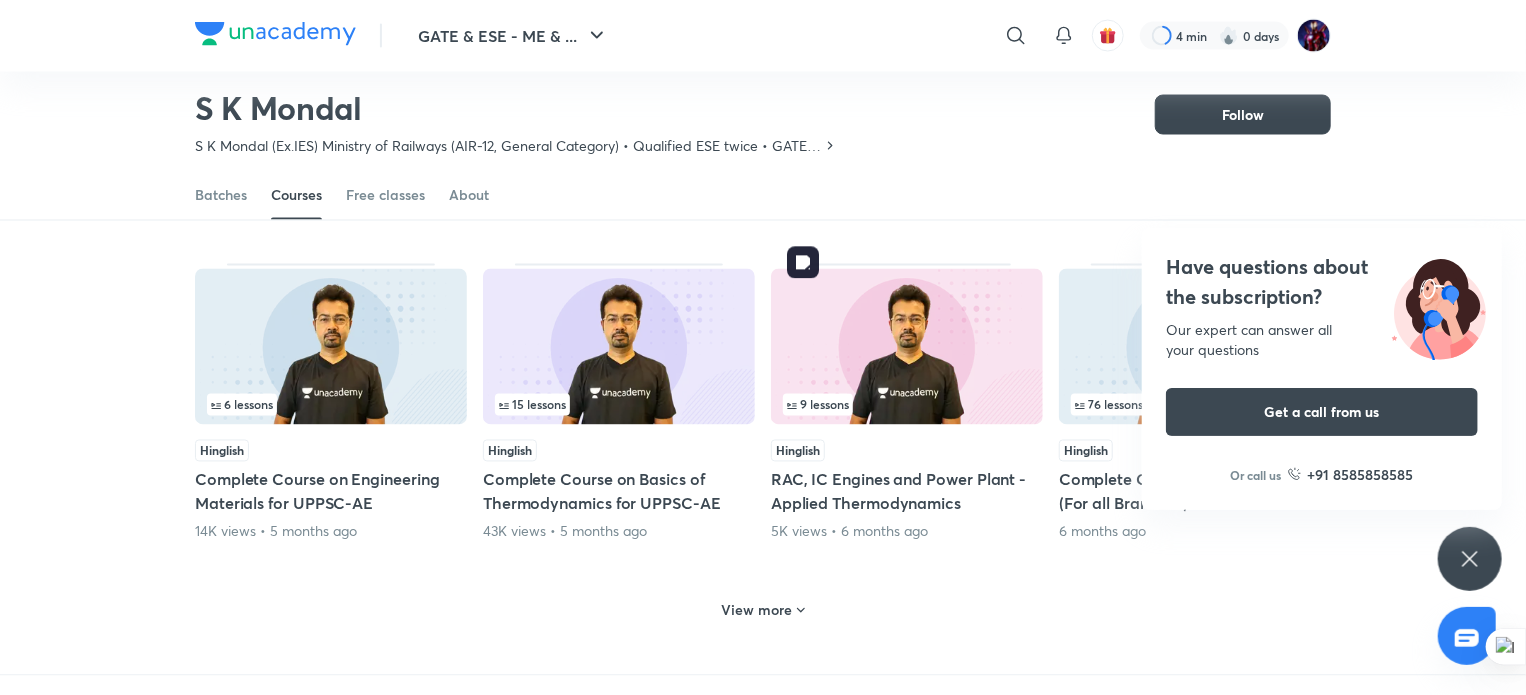 scroll, scrollTop: 1786, scrollLeft: 0, axis: vertical 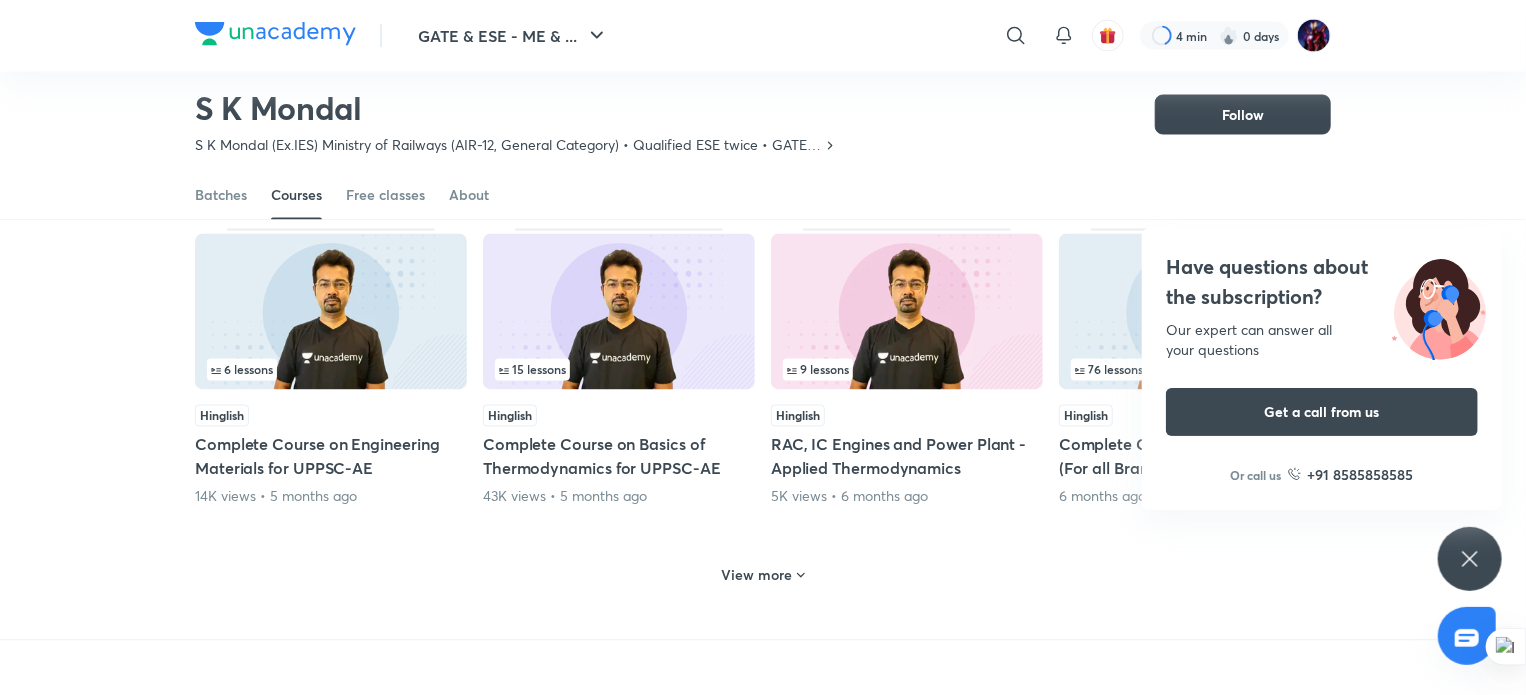 click on "View more" at bounding box center [757, 576] 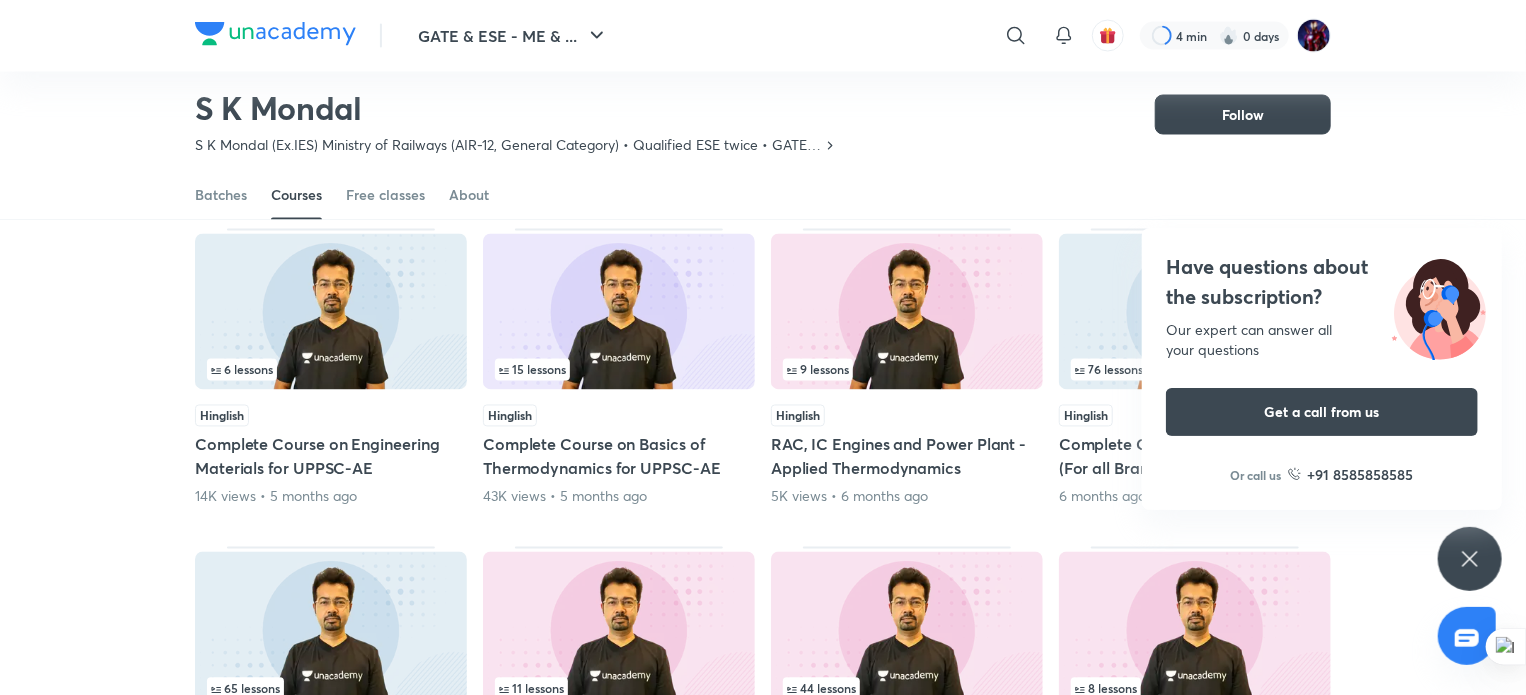click on "Have questions about the subscription? Our expert can answer all your questions Get a call from us Or call us +91 8585858585" at bounding box center [1470, 559] 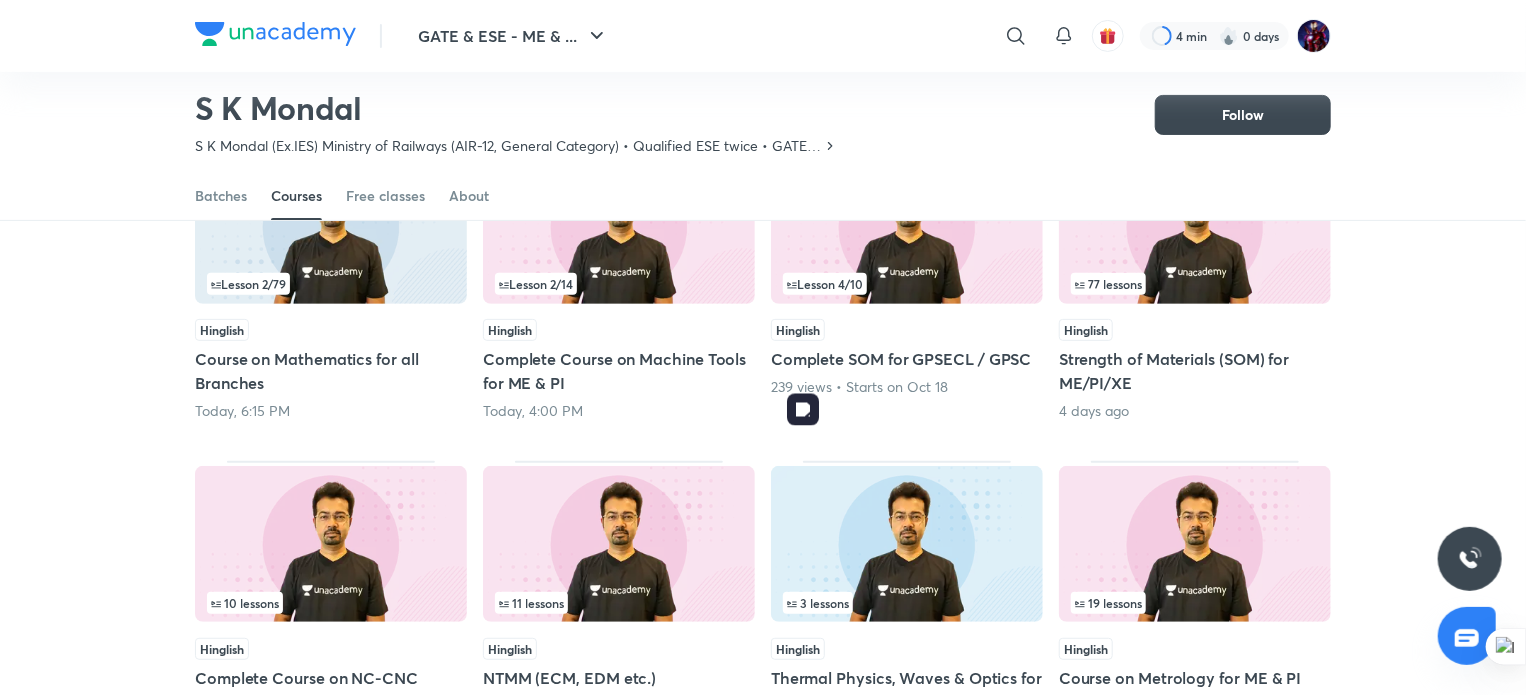scroll, scrollTop: 386, scrollLeft: 0, axis: vertical 